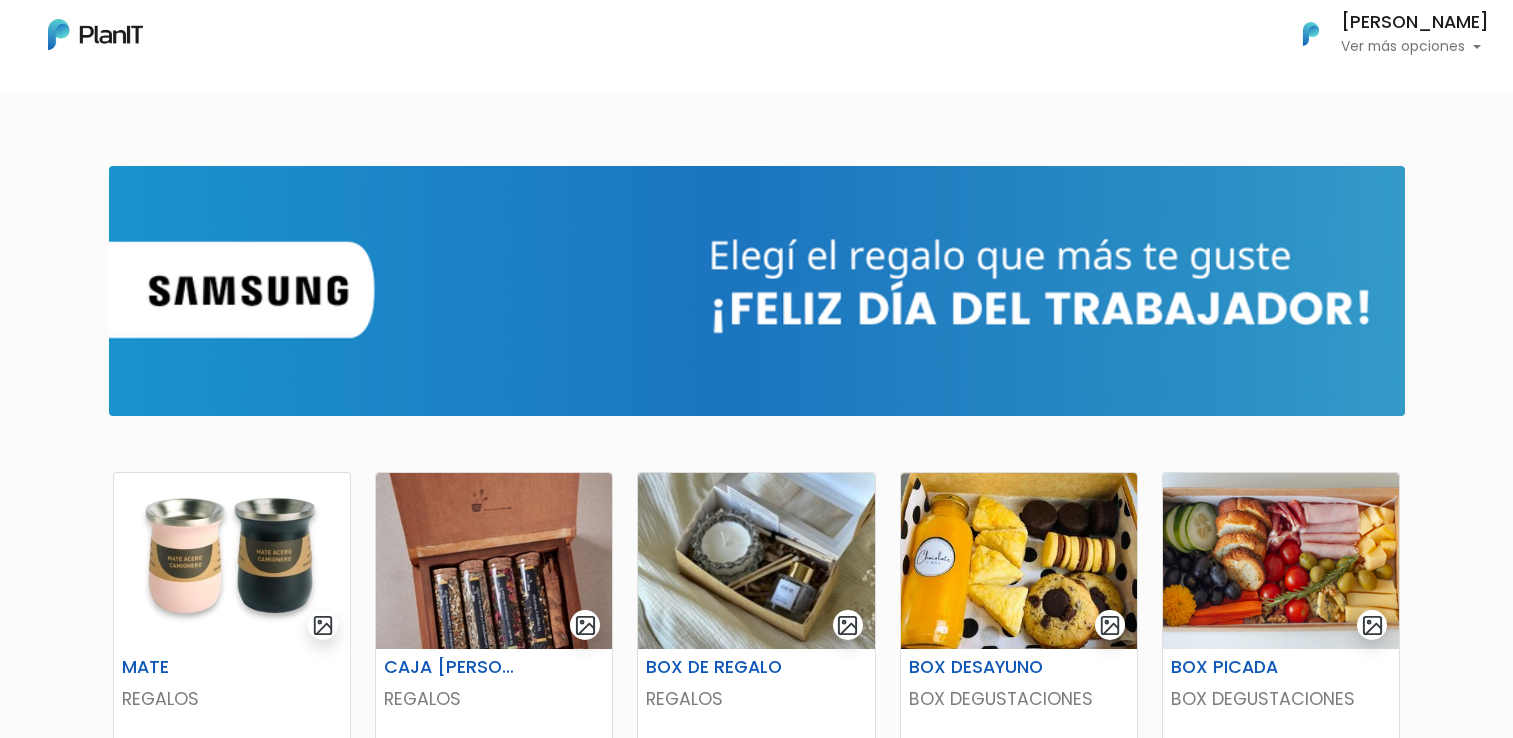 scroll, scrollTop: 0, scrollLeft: 0, axis: both 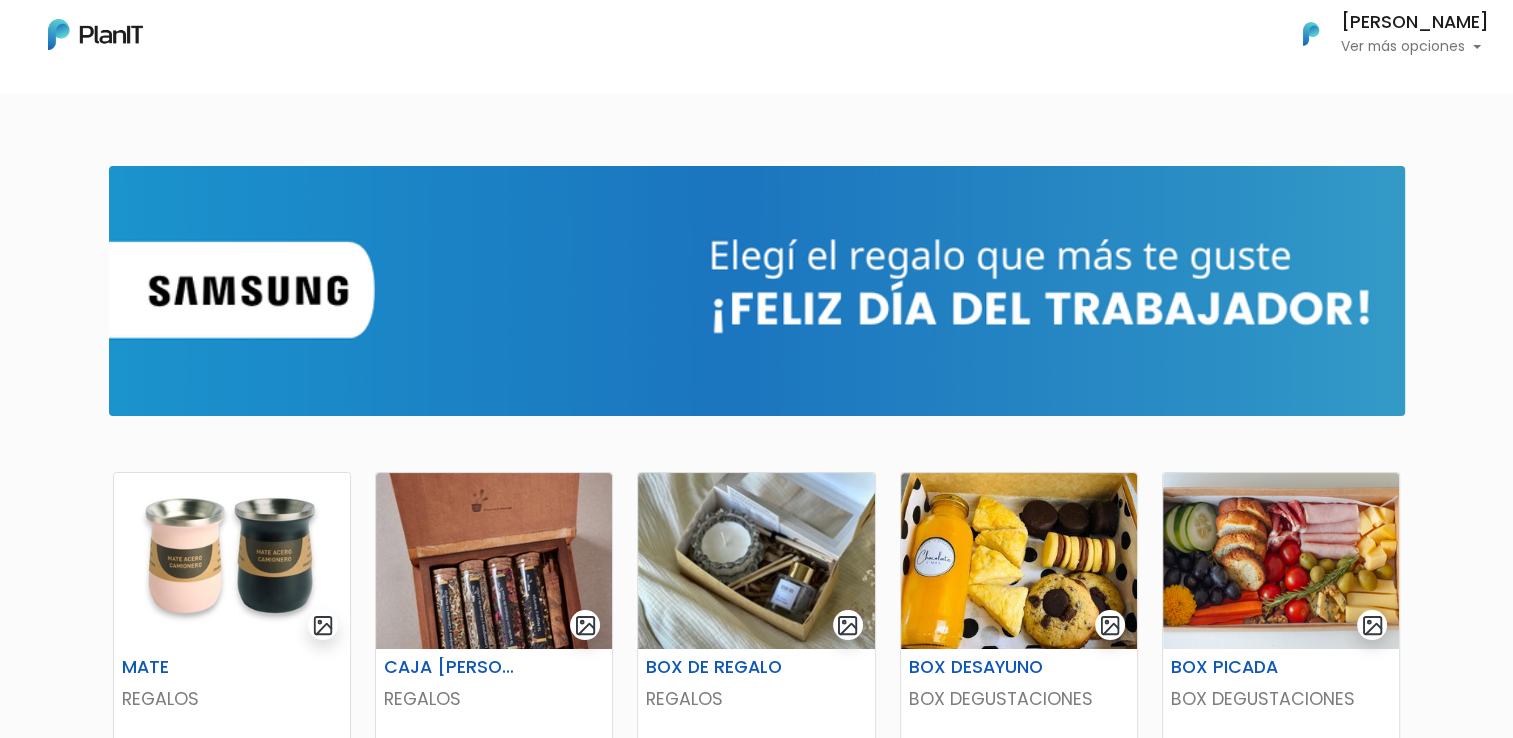 click on "Ver más opciones" at bounding box center [1415, 47] 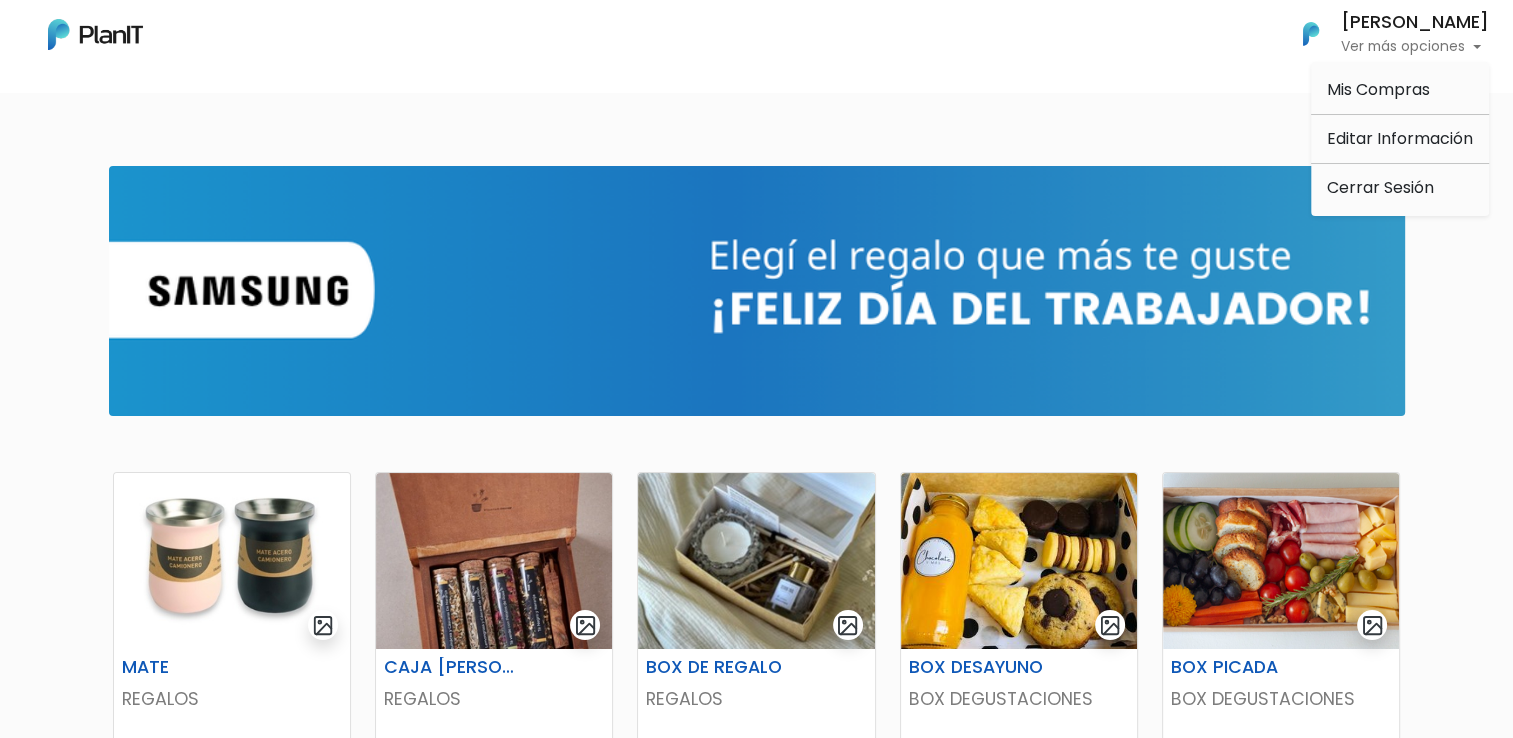 click on "Mis Compras
Mi Lista
Editar Información
Cerrar Sesión
Mercedes Rosali Olivera Fain
Ver más opciones
Mis Compras
Editar Información
Cerrar Sesión
o seleccione filtros para guíar su búsqueda
¿Qué está buscando?
Catering
Regalos
Eventos" at bounding box center (756, 369) 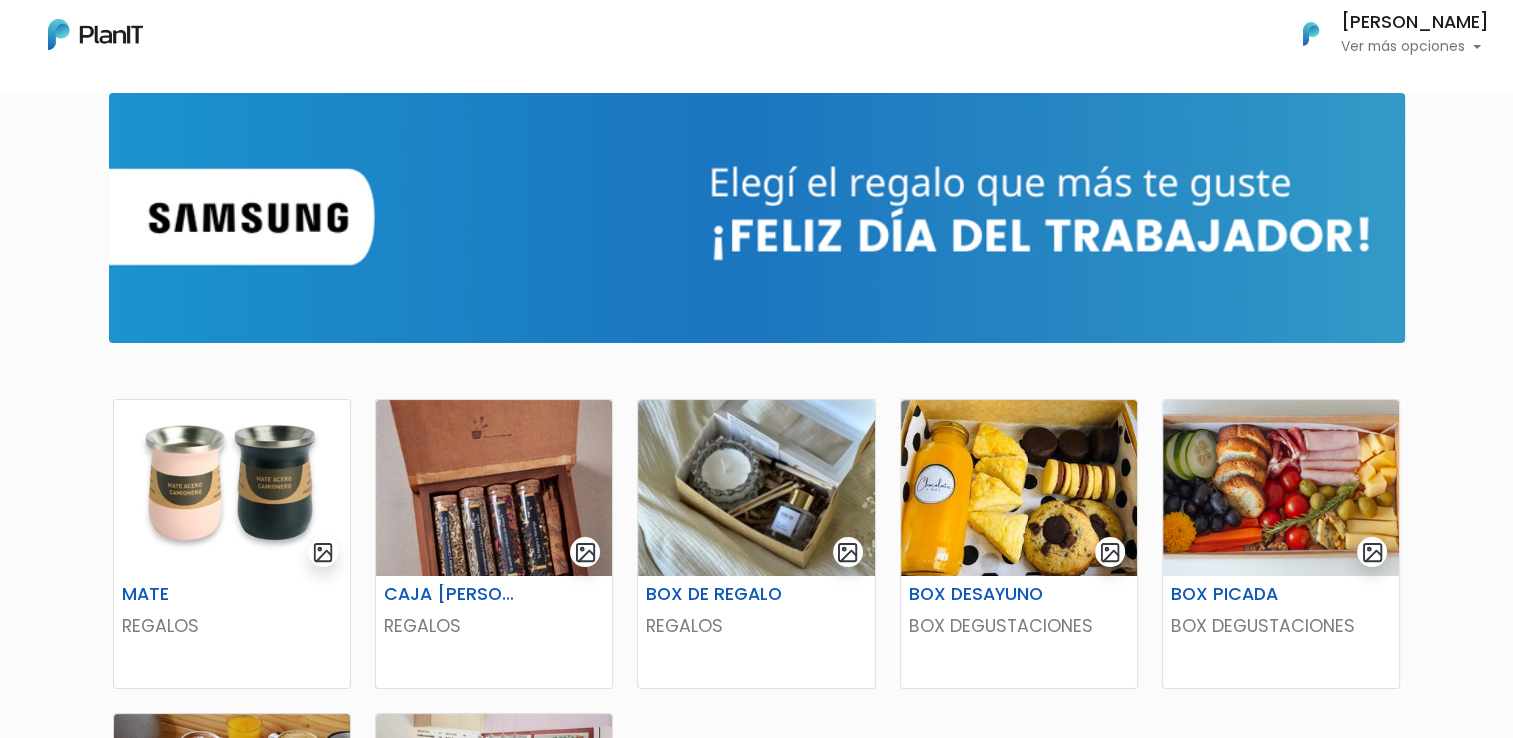 scroll, scrollTop: 0, scrollLeft: 0, axis: both 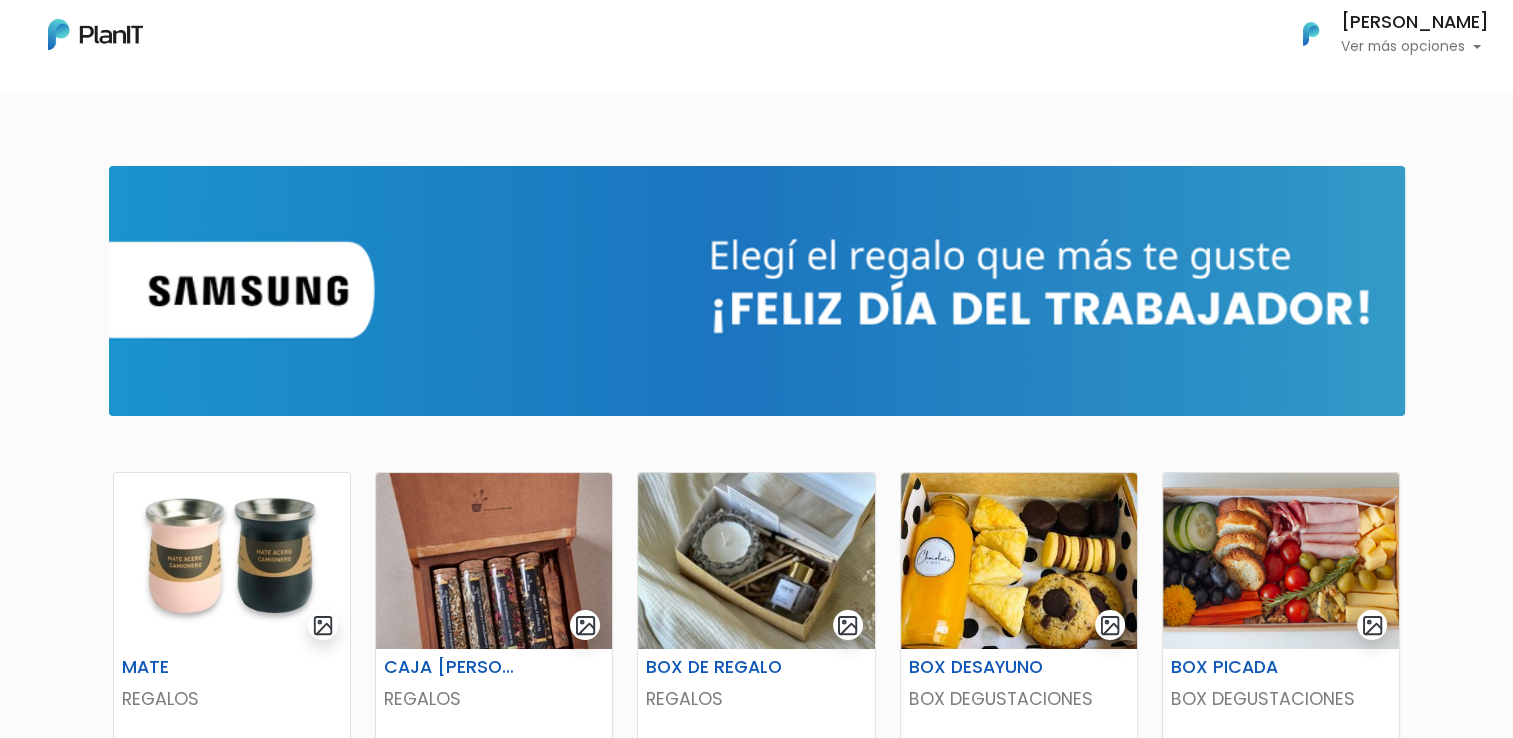 click on "Ver más opciones" at bounding box center [1415, 47] 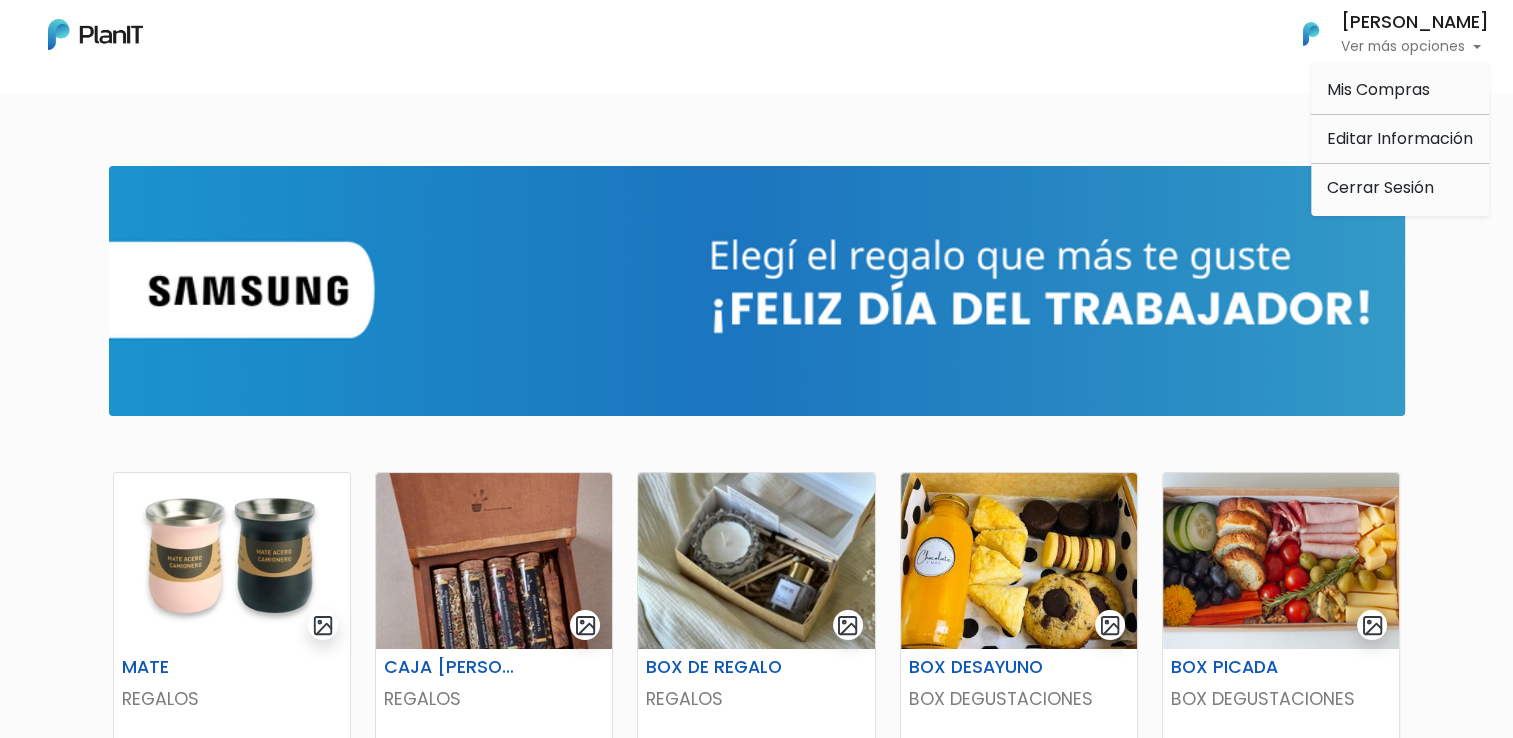 click on "Ver más opciones" at bounding box center (1415, 47) 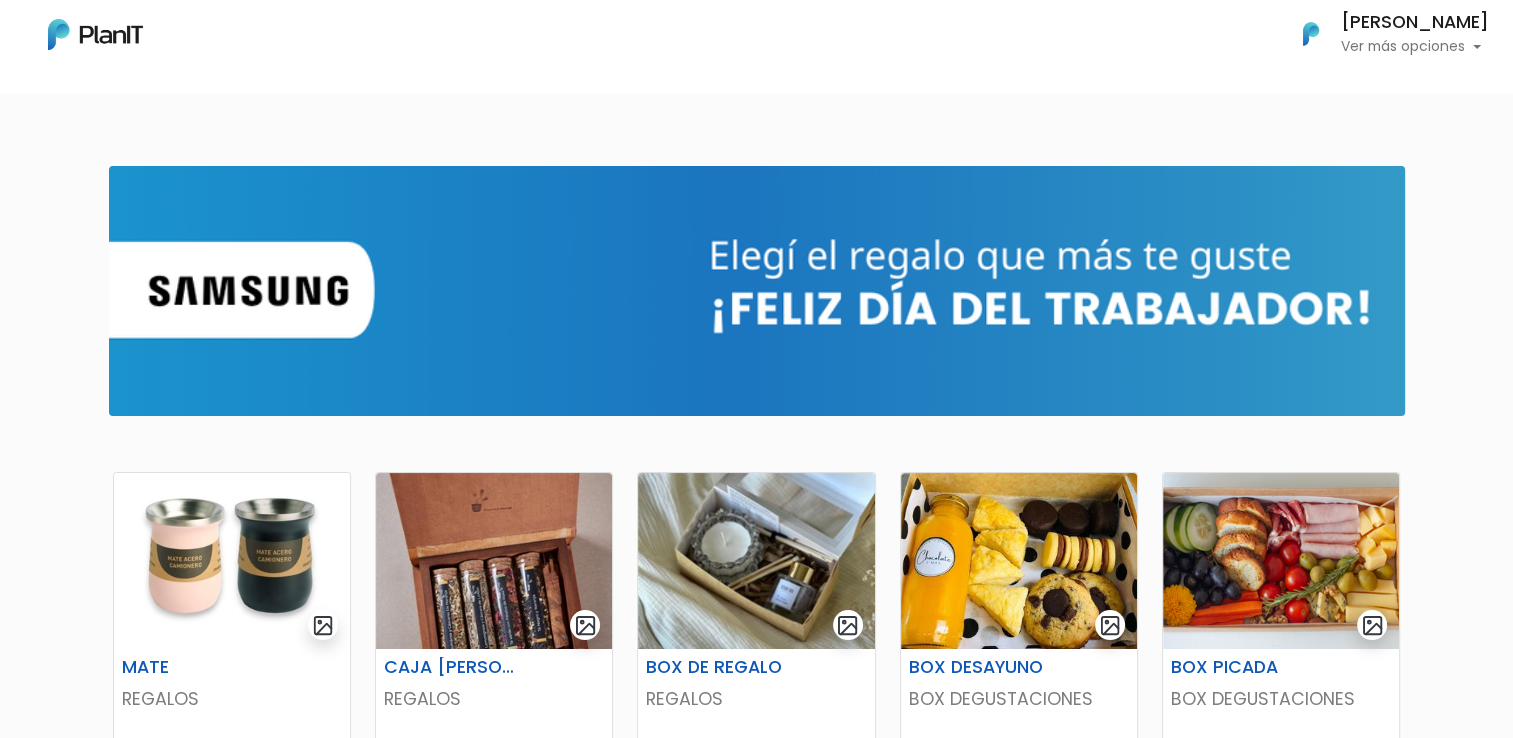 click on "[PERSON_NAME]" at bounding box center [1415, 23] 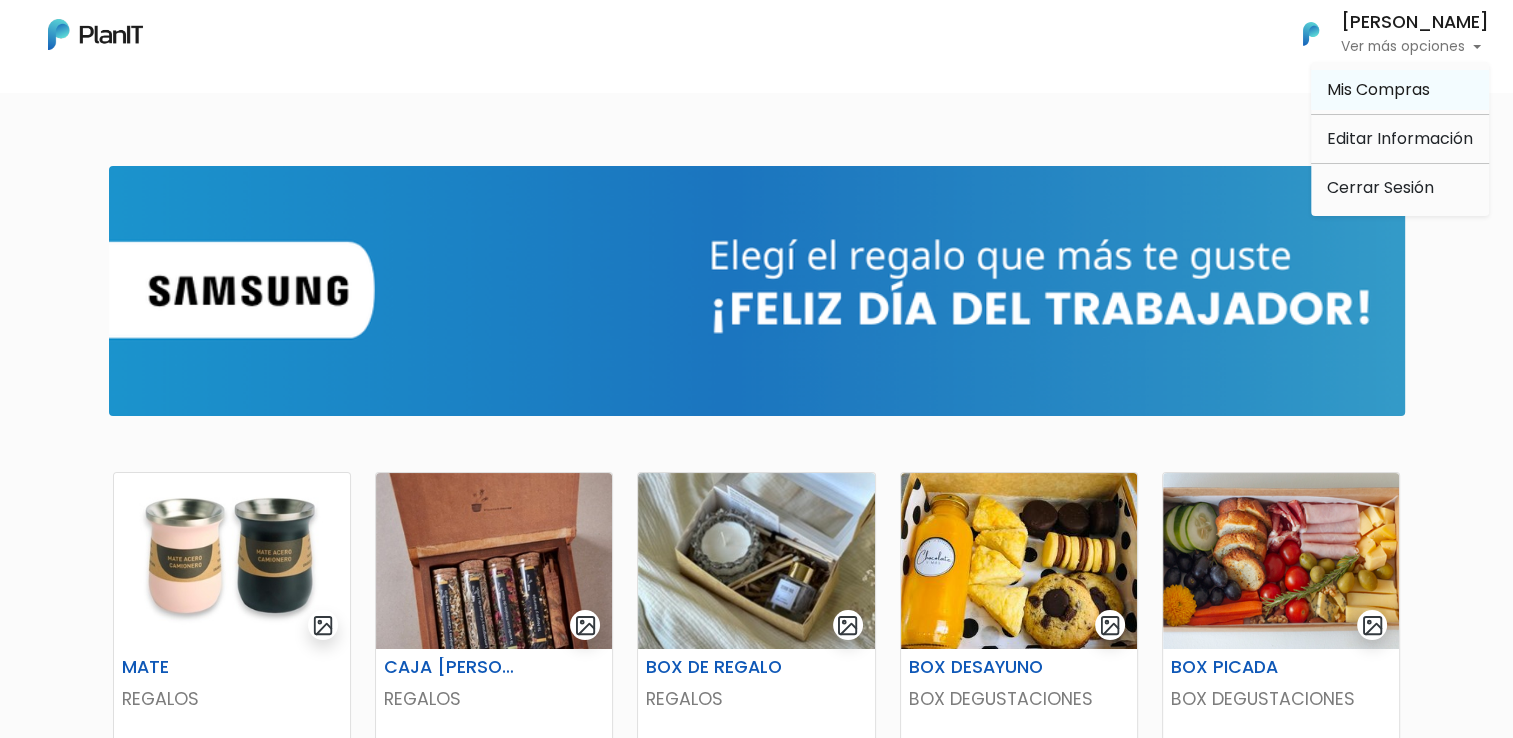 click on "Mis Compras" at bounding box center (1378, 89) 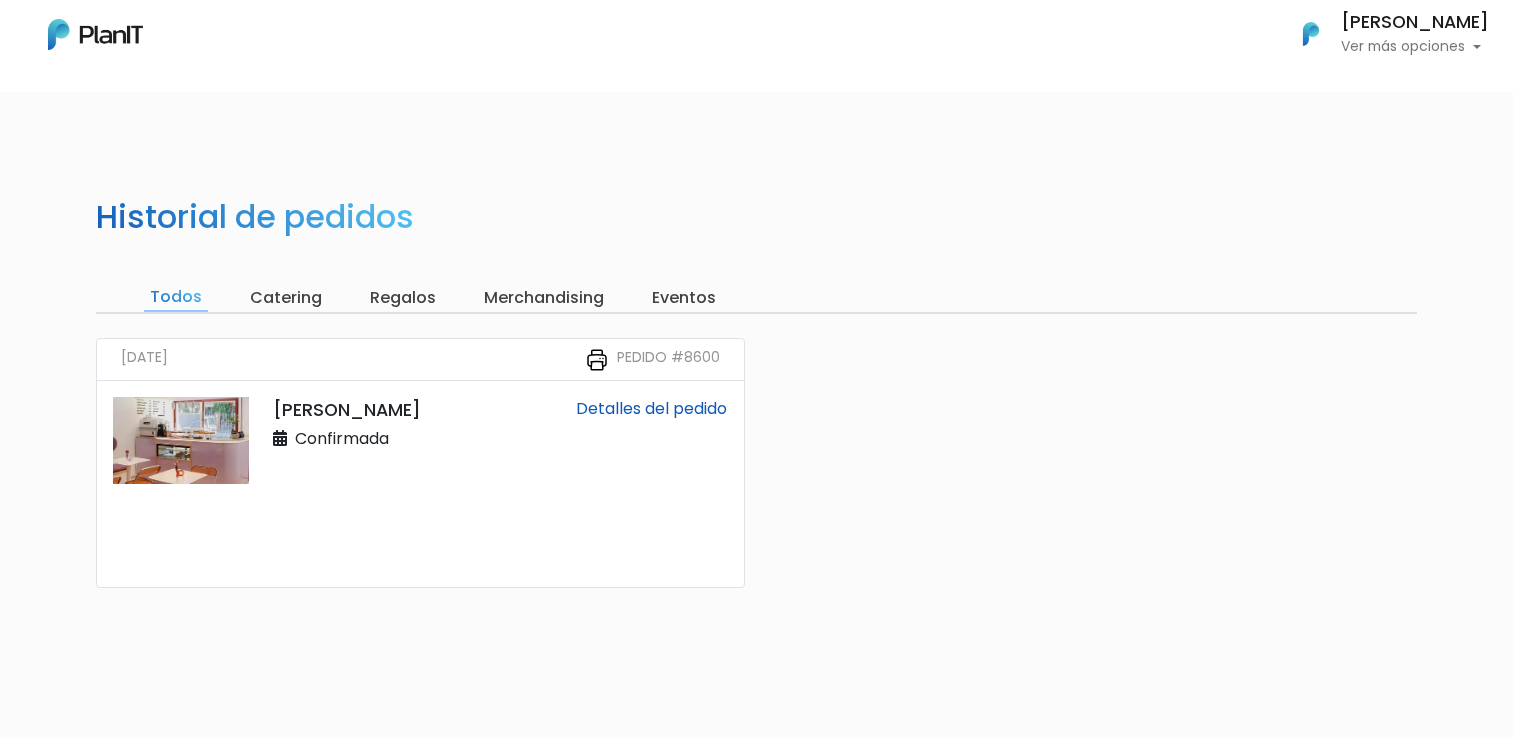 scroll, scrollTop: 0, scrollLeft: 0, axis: both 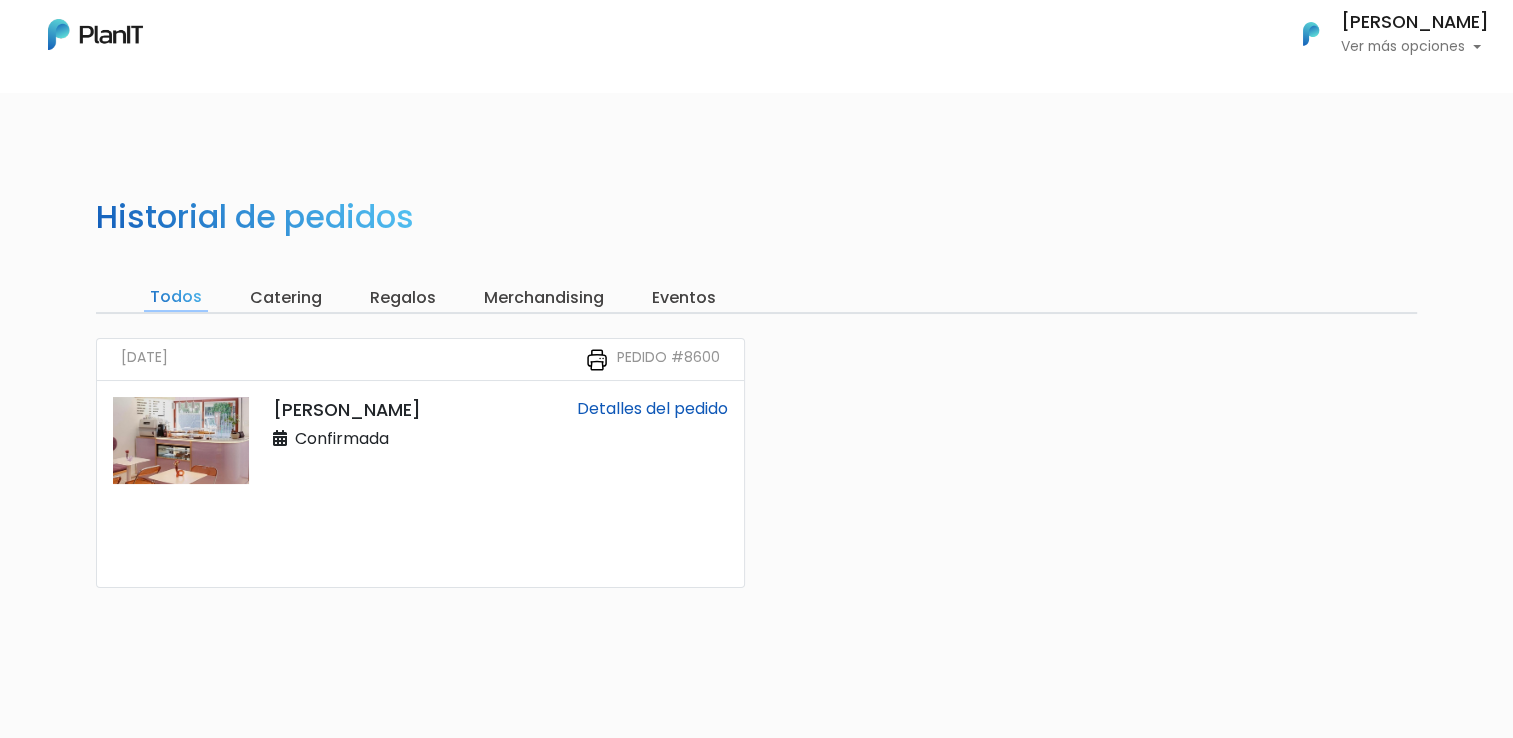 click on "Ver más opciones" at bounding box center [1415, 47] 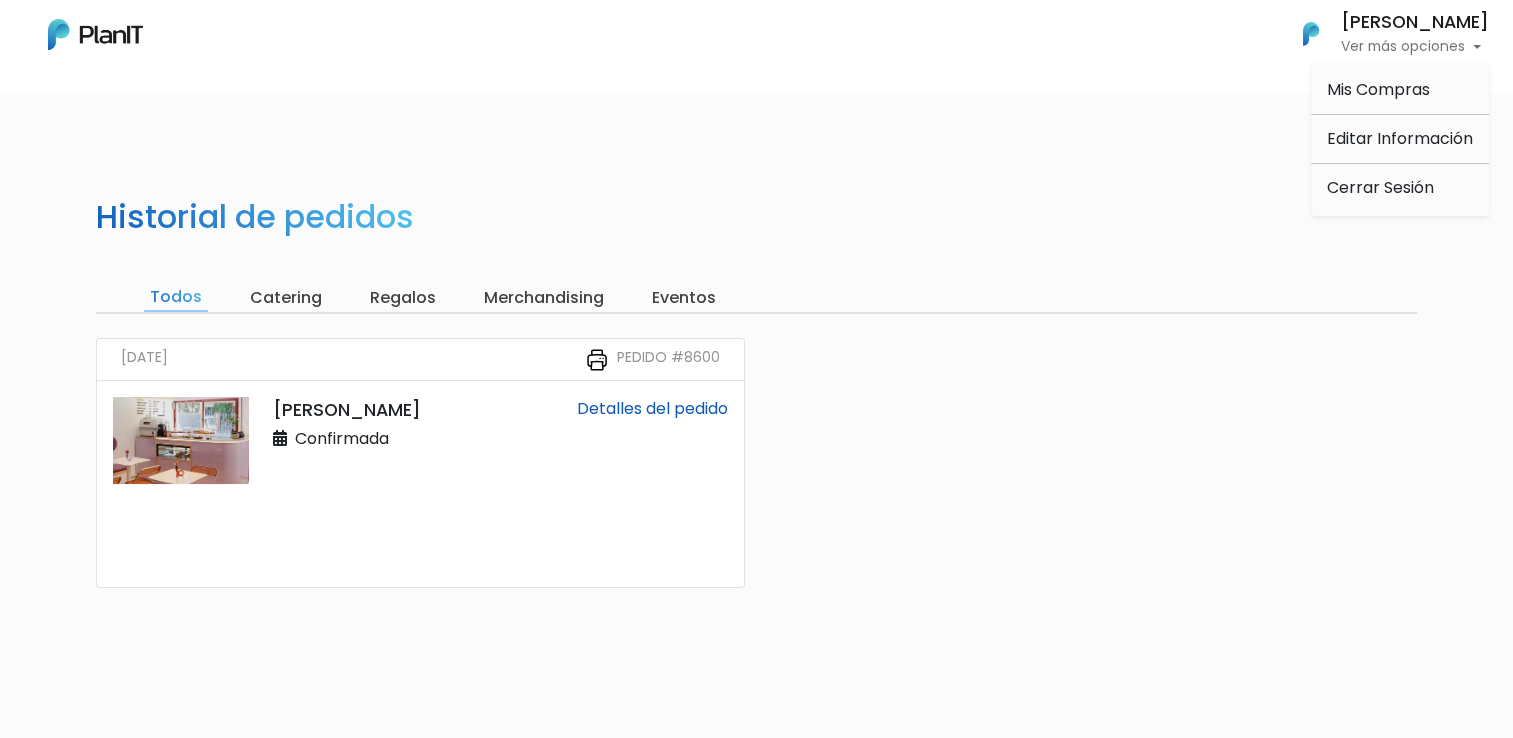 click on "Mis Compras
Mi Lista
Editar Información
Cerrar Sesión
Mercedes Rosali Olivera Fain
Ver más opciones
Mis Compras
Editar Información
Cerrar Sesión
o seleccione filtros para guíar su búsqueda
¿Qué está buscando?
Catering
Regalos
Eventos" at bounding box center [756, 46] 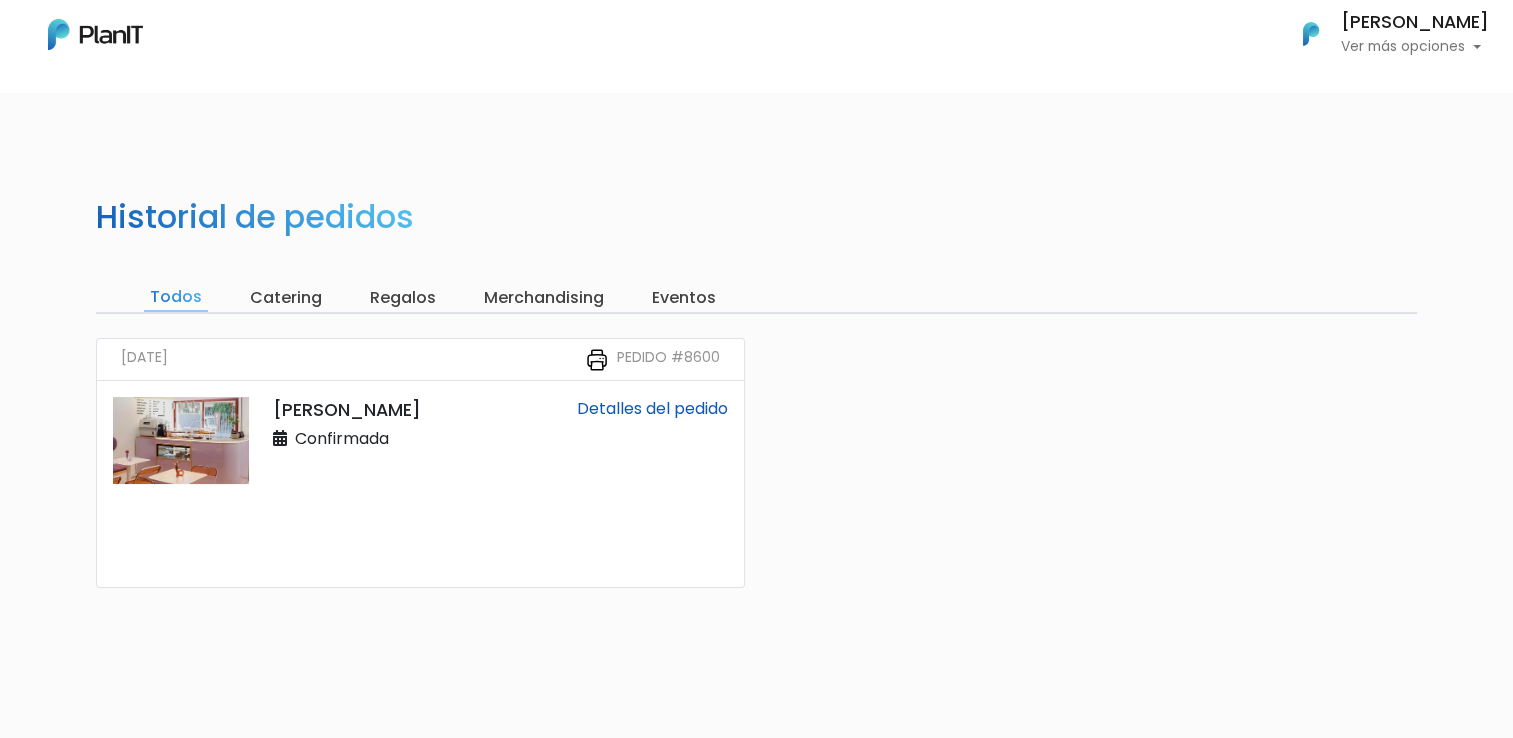 click on "[PERSON_NAME]" at bounding box center [1415, 23] 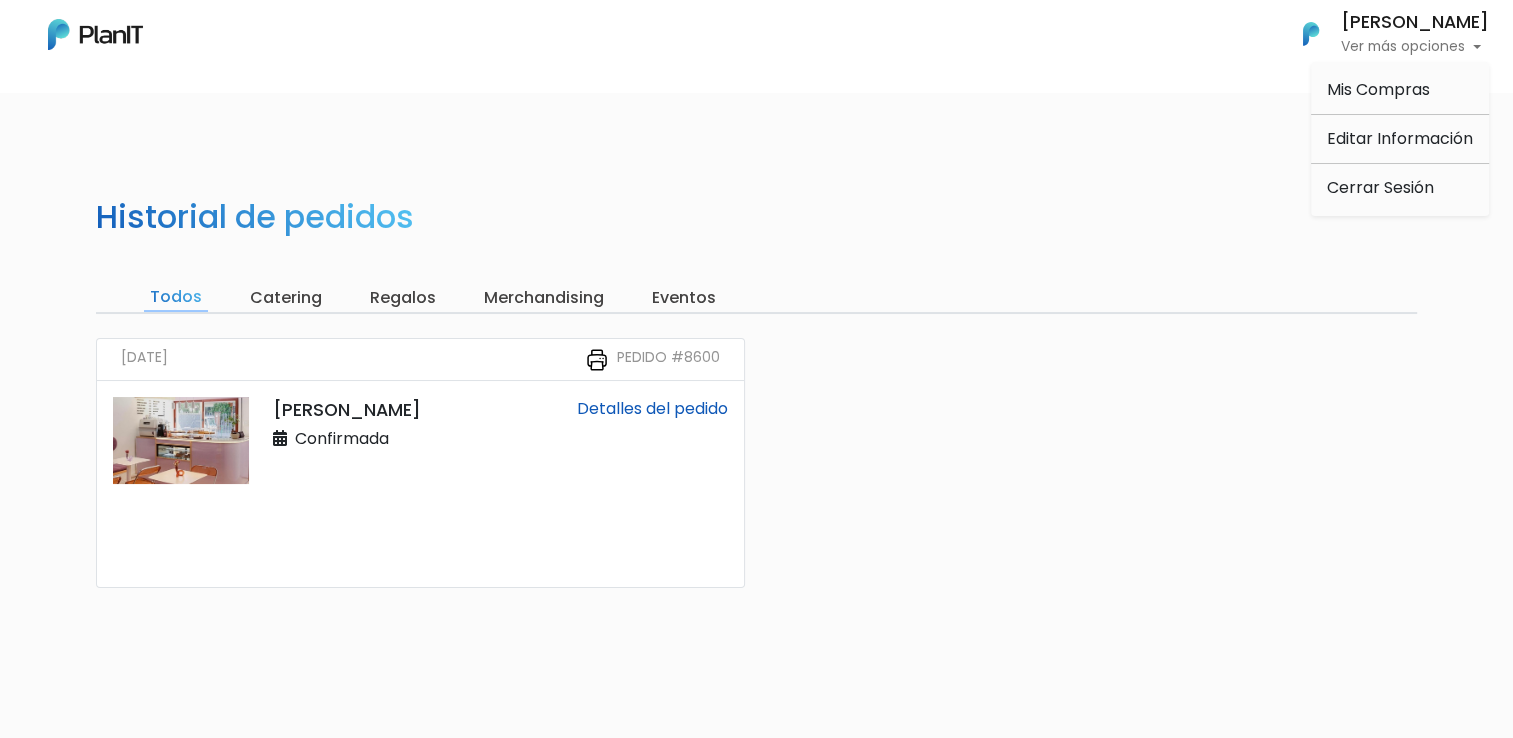 click on "Mis Compras
Mi Lista
Editar Información
Cerrar Sesión
Mercedes Rosali Olivera Fain
Ver más opciones
Mis Compras
Editar Información
Cerrar Sesión
o seleccione filtros para guíar su búsqueda
¿Qué está buscando?
Catering
Regalos
Eventos" at bounding box center [756, 369] 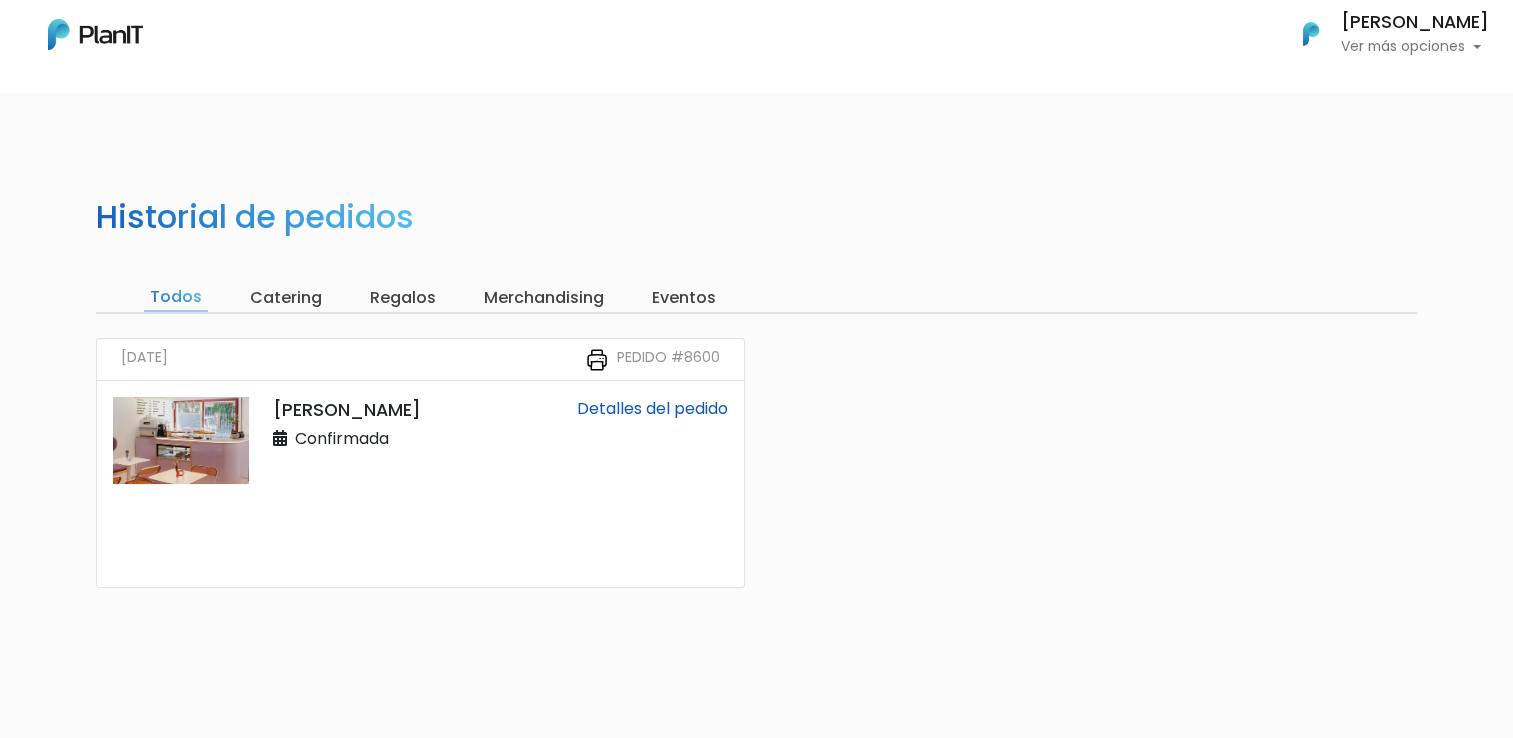 click on "Regalos" at bounding box center [403, 298] 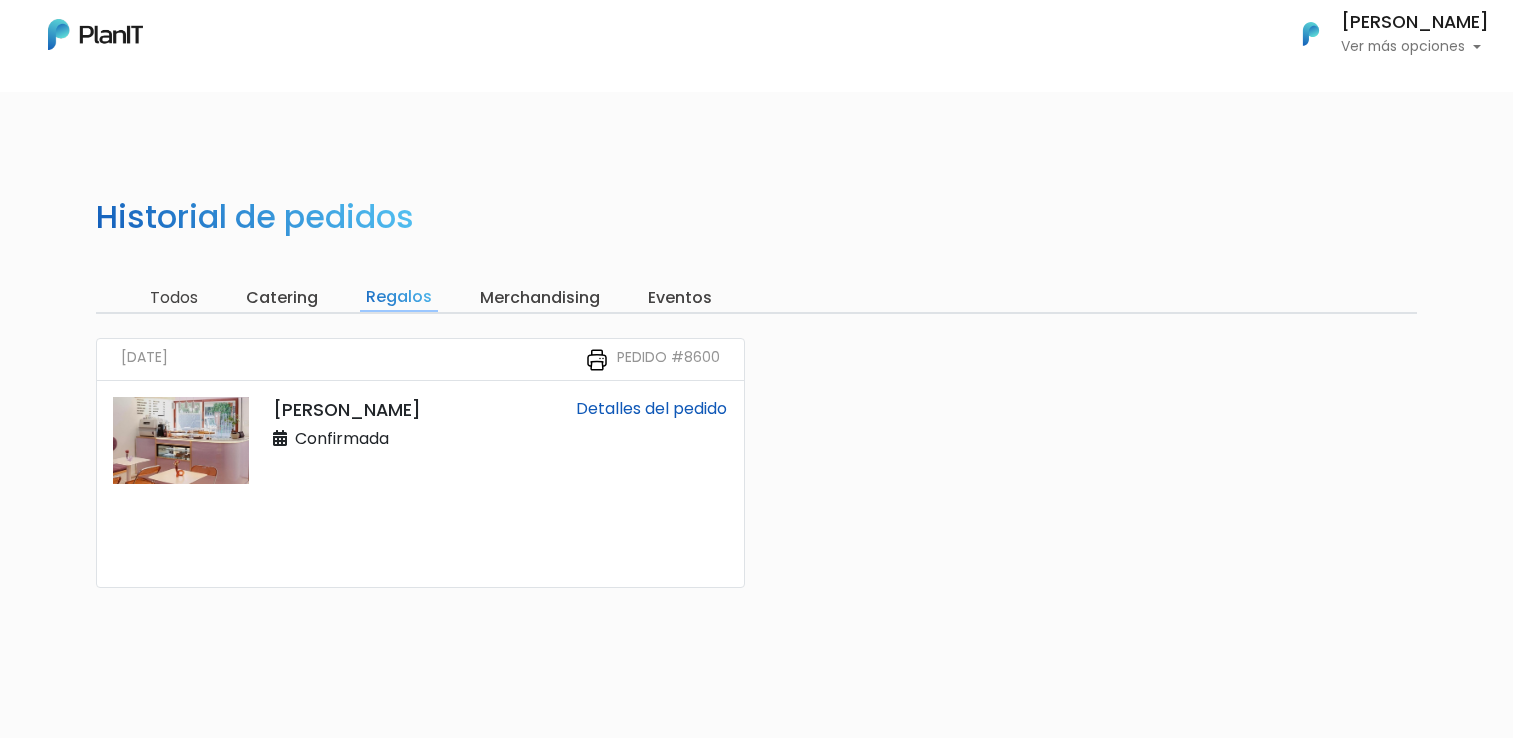 scroll, scrollTop: 0, scrollLeft: 0, axis: both 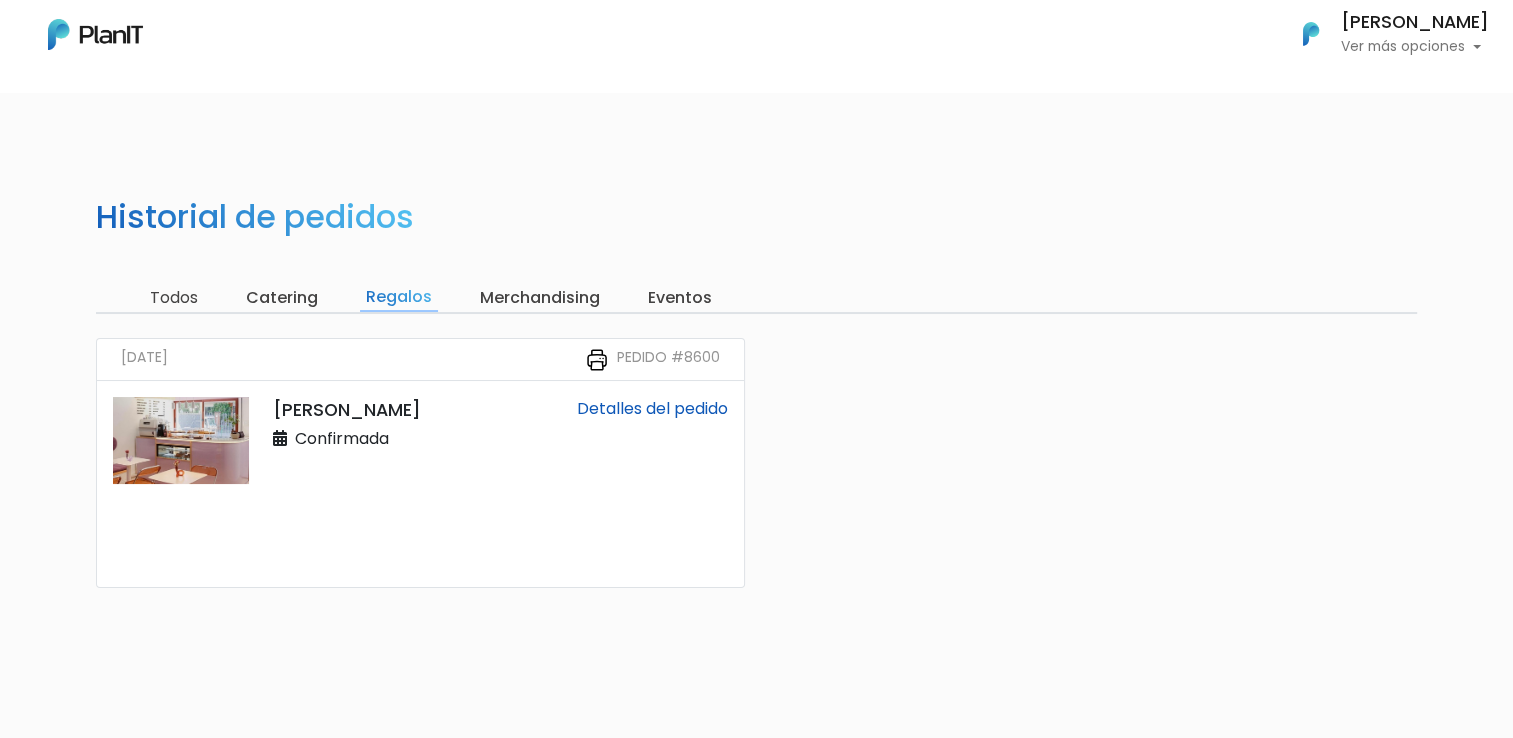 click on "Merchandising" at bounding box center (540, 298) 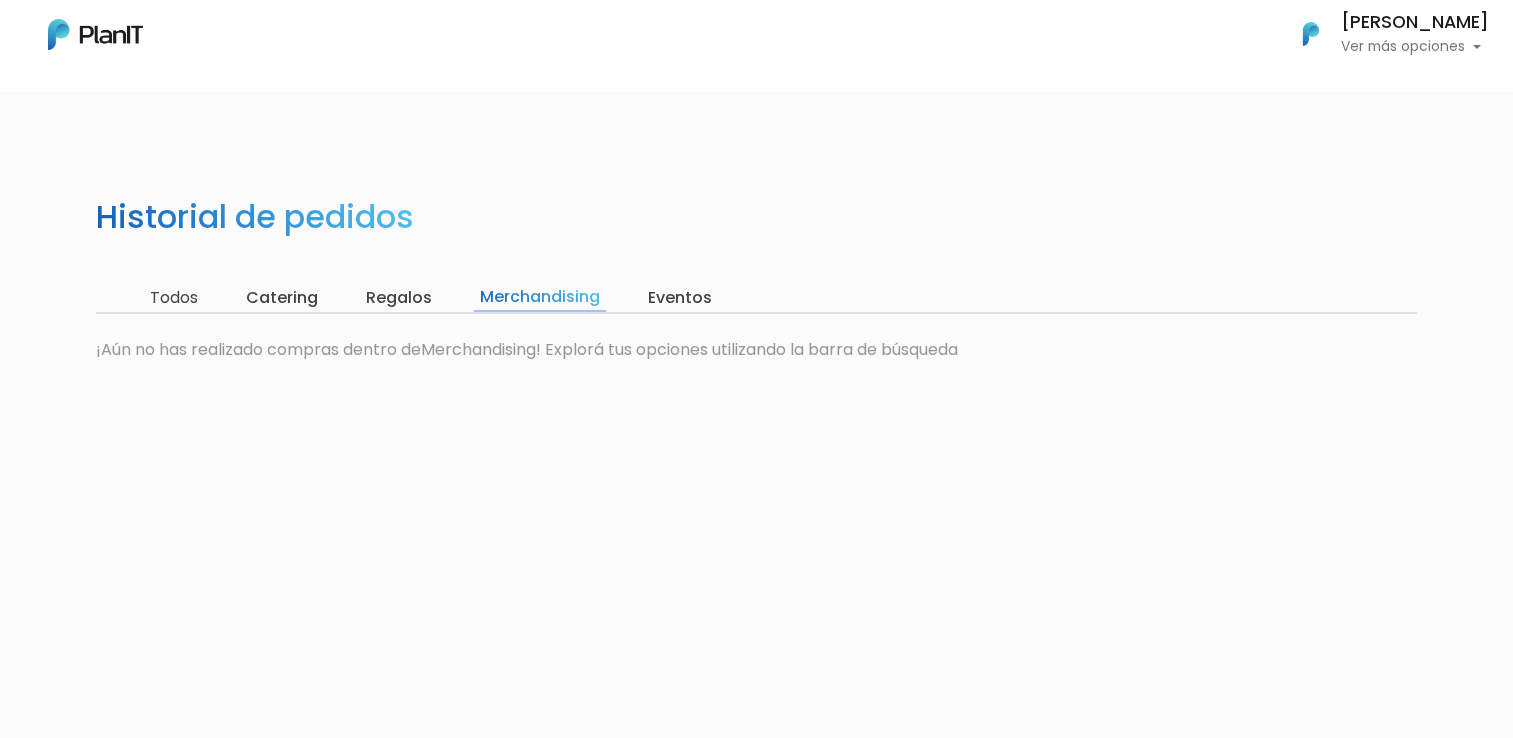 scroll, scrollTop: 0, scrollLeft: 0, axis: both 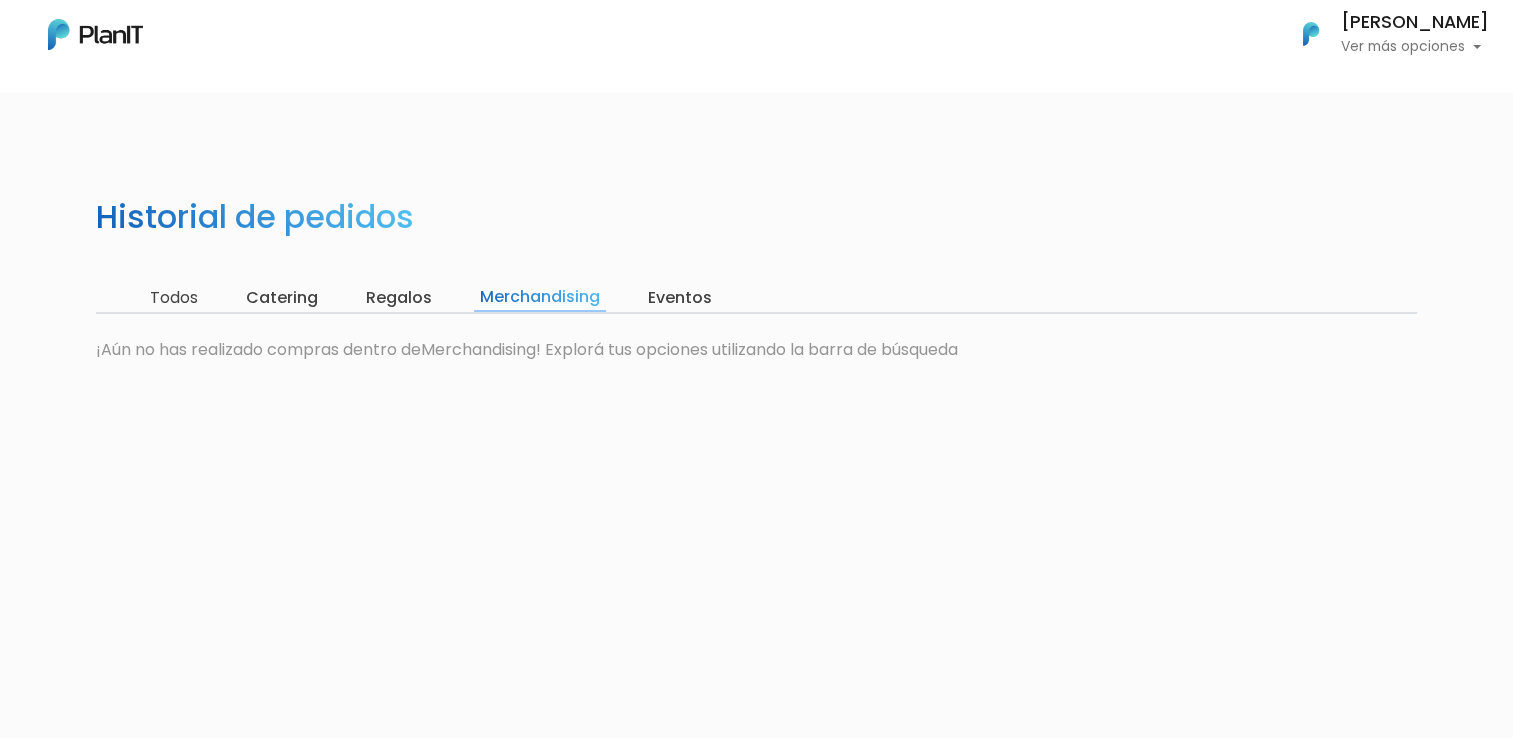 drag, startPoint x: 349, startPoint y: 298, endPoint x: 385, endPoint y: 299, distance: 36.013885 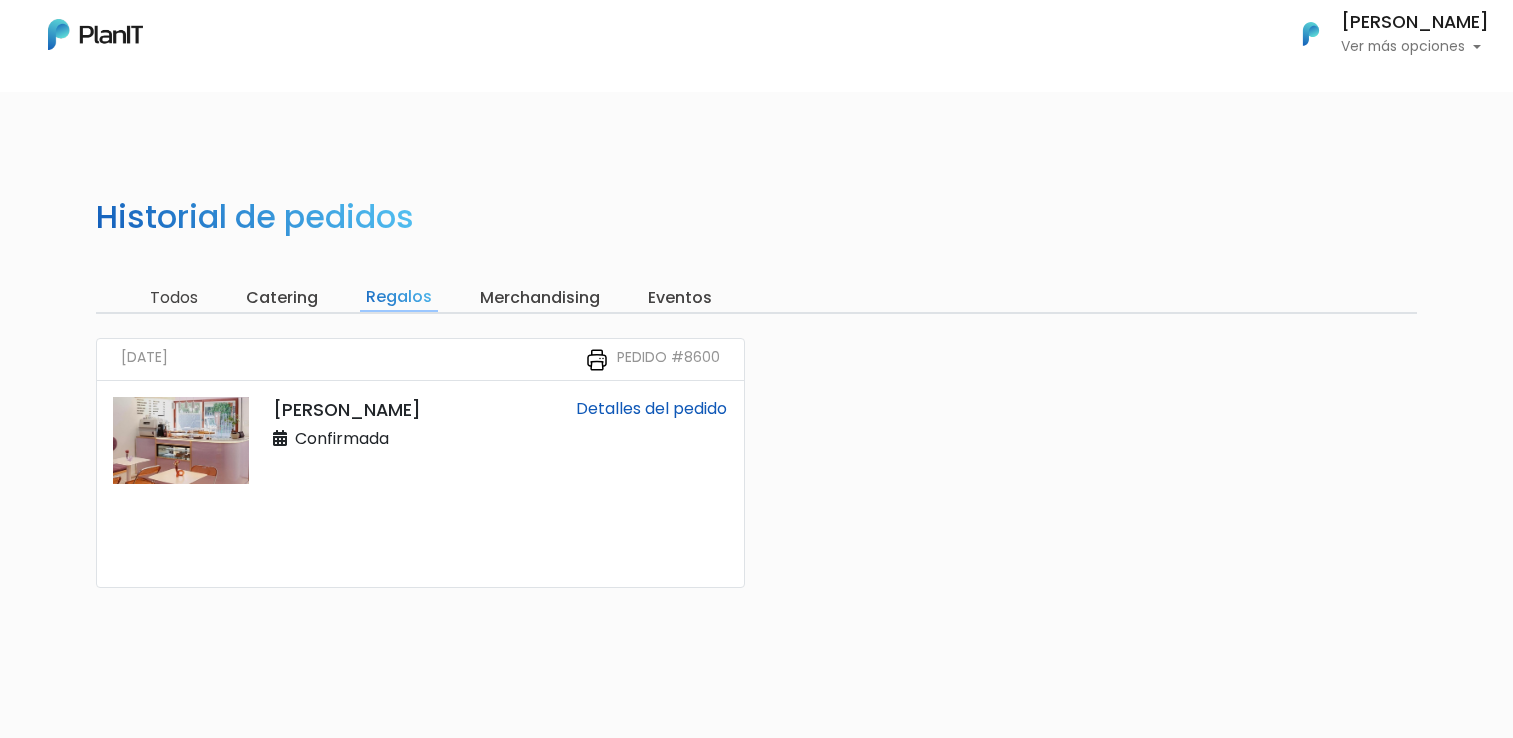 scroll, scrollTop: 0, scrollLeft: 0, axis: both 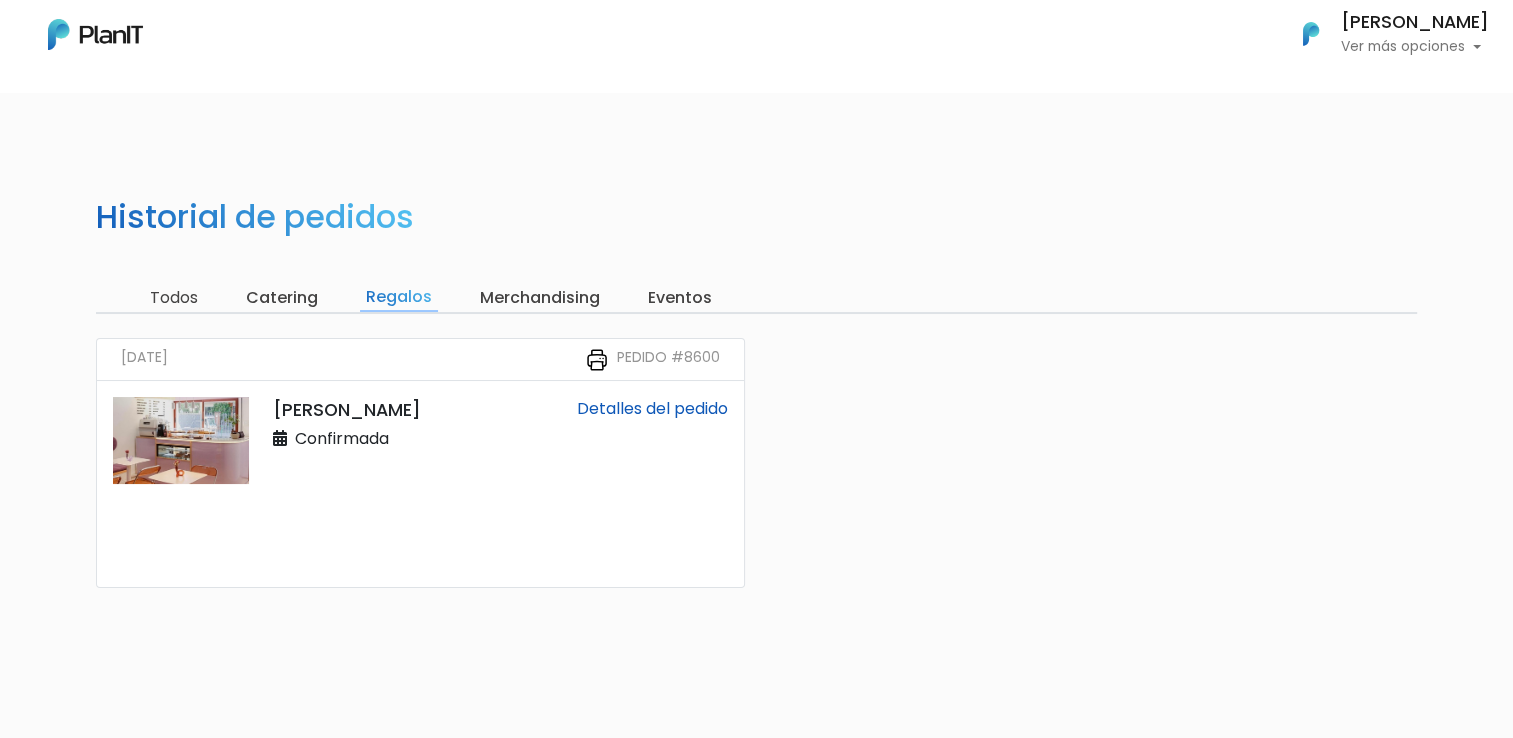 click at bounding box center [95, 34] 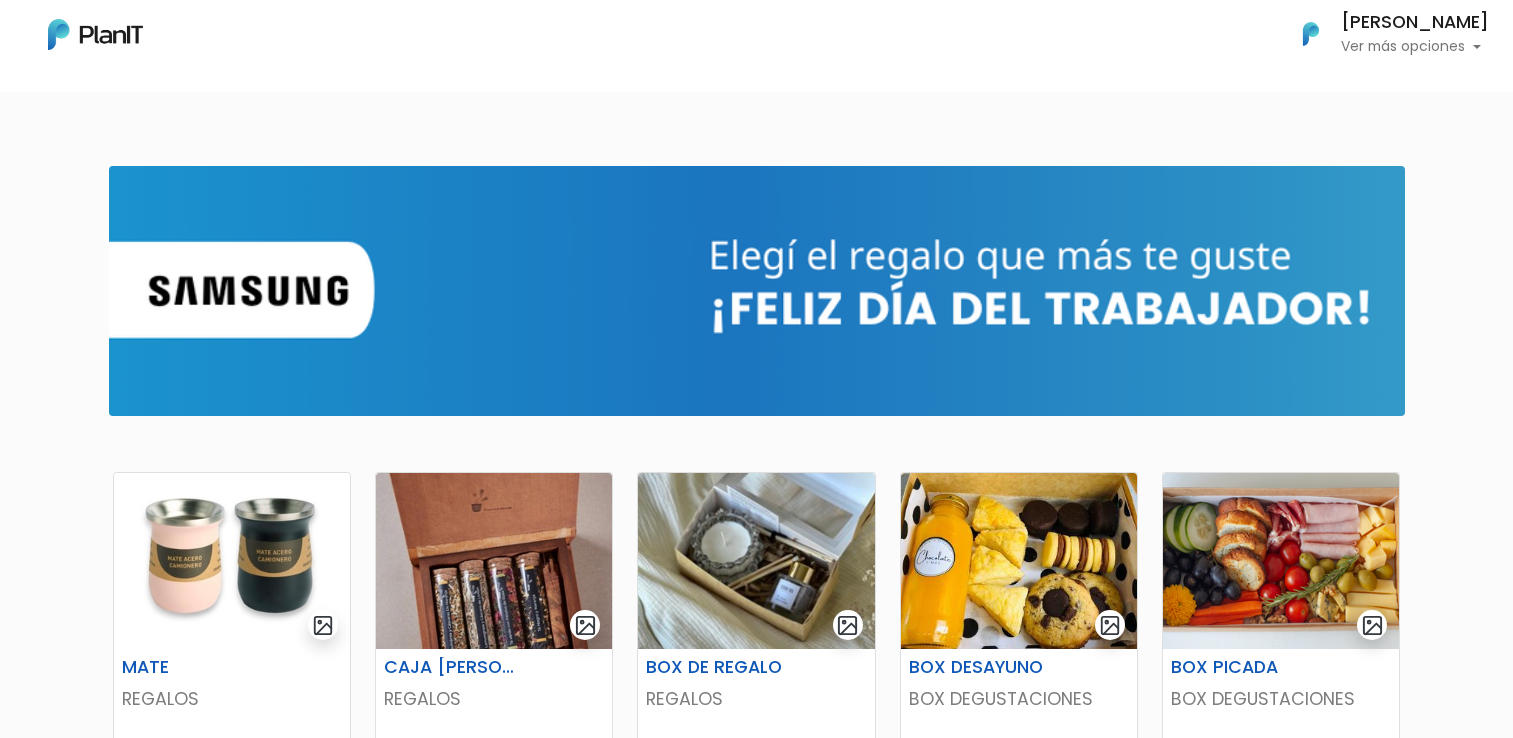 scroll, scrollTop: 0, scrollLeft: 0, axis: both 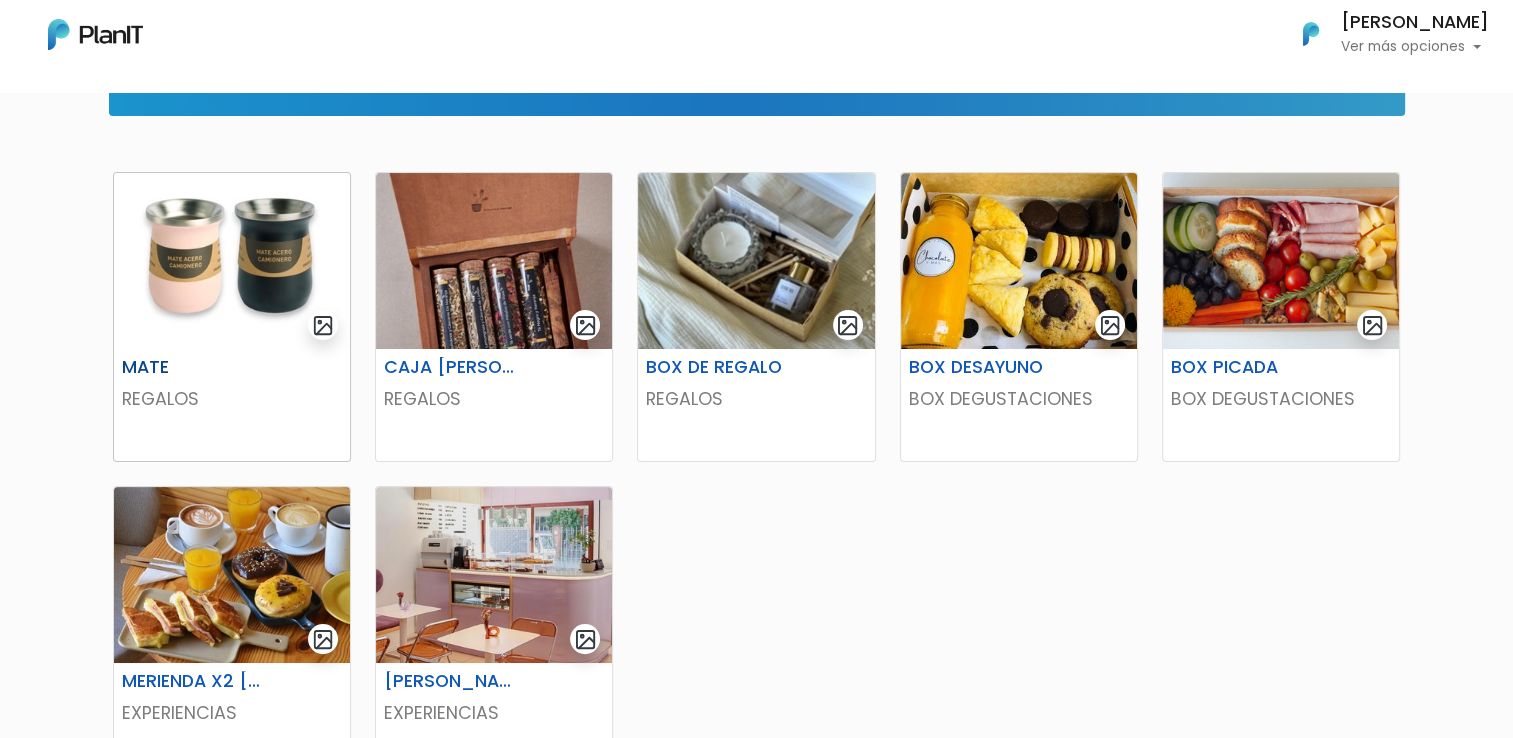 click at bounding box center (232, 261) 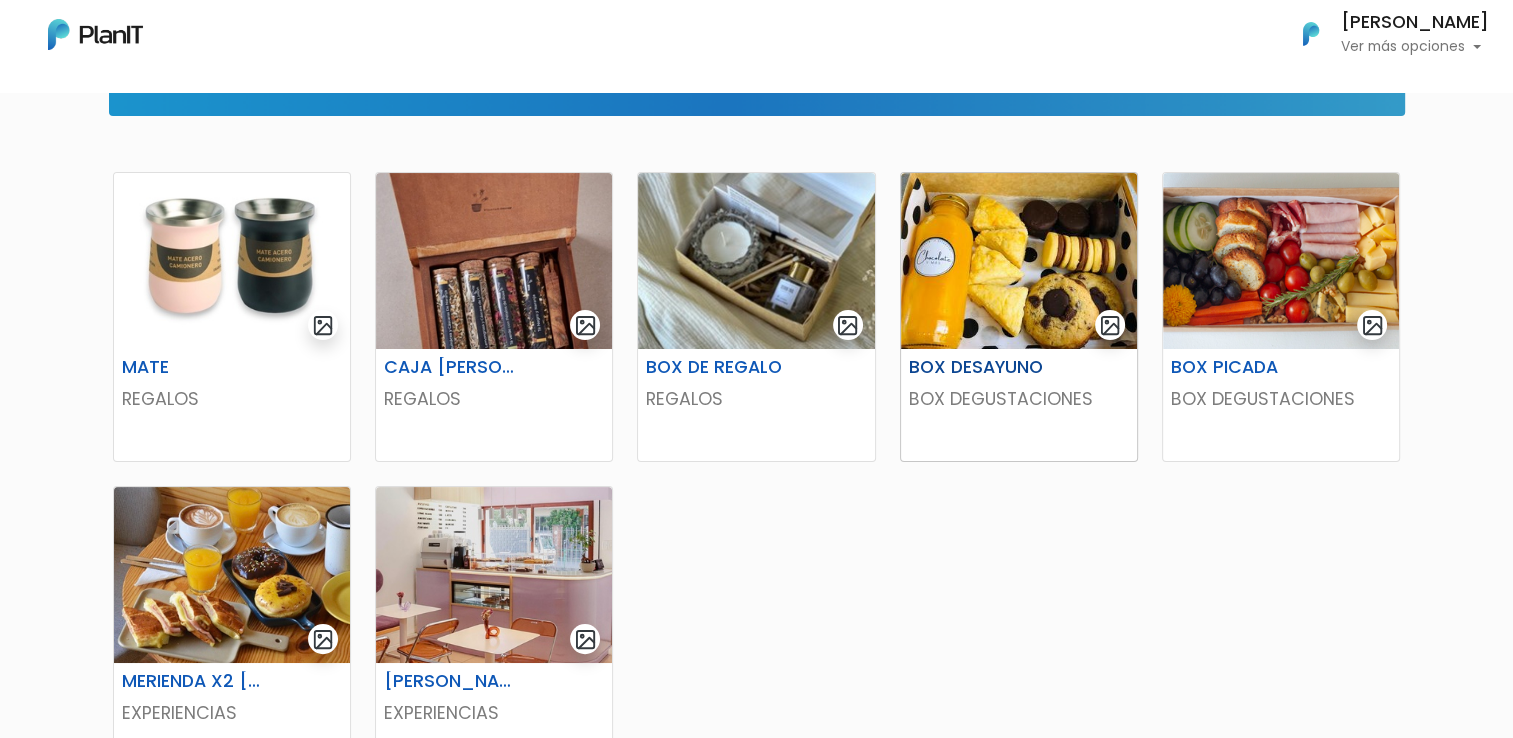 click at bounding box center [1019, 261] 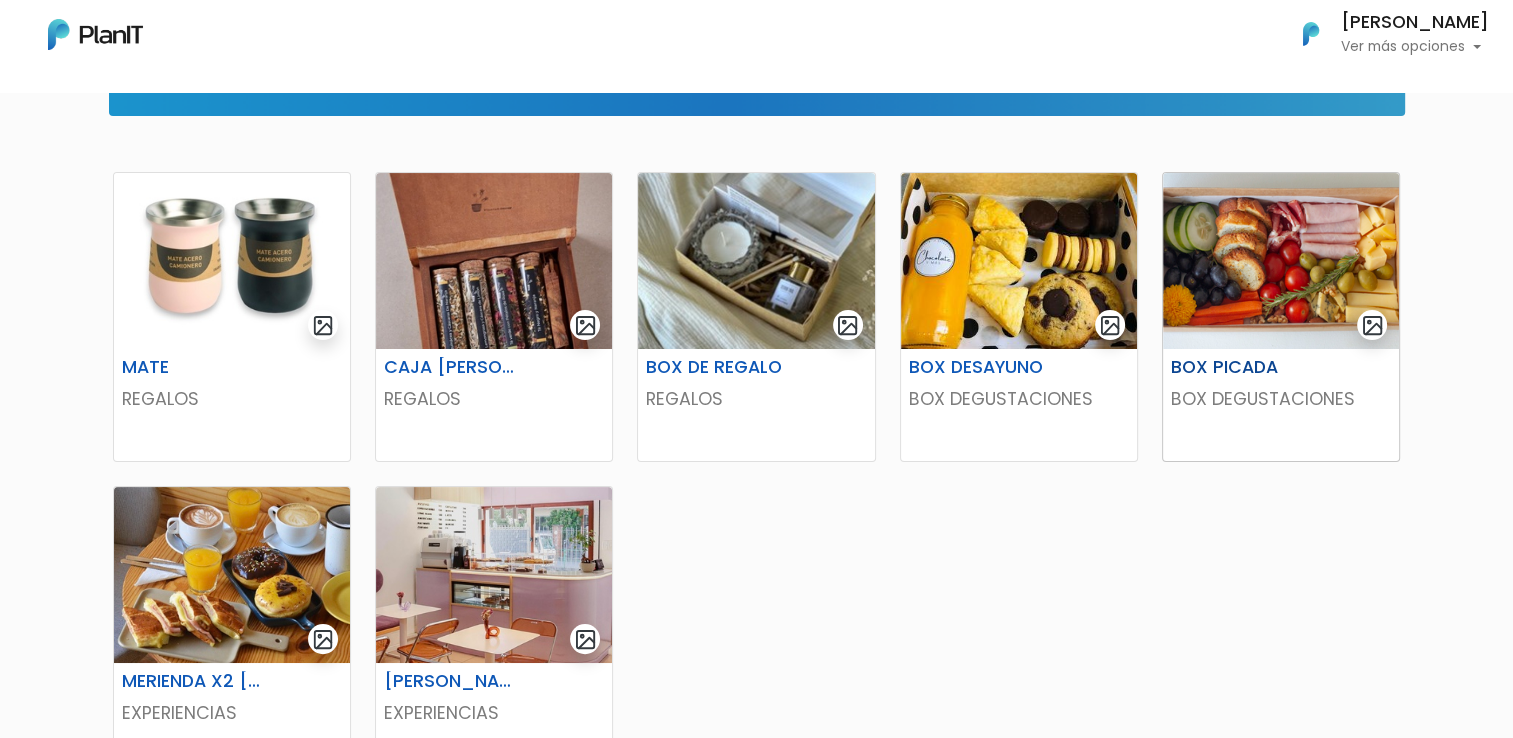 click at bounding box center (1281, 261) 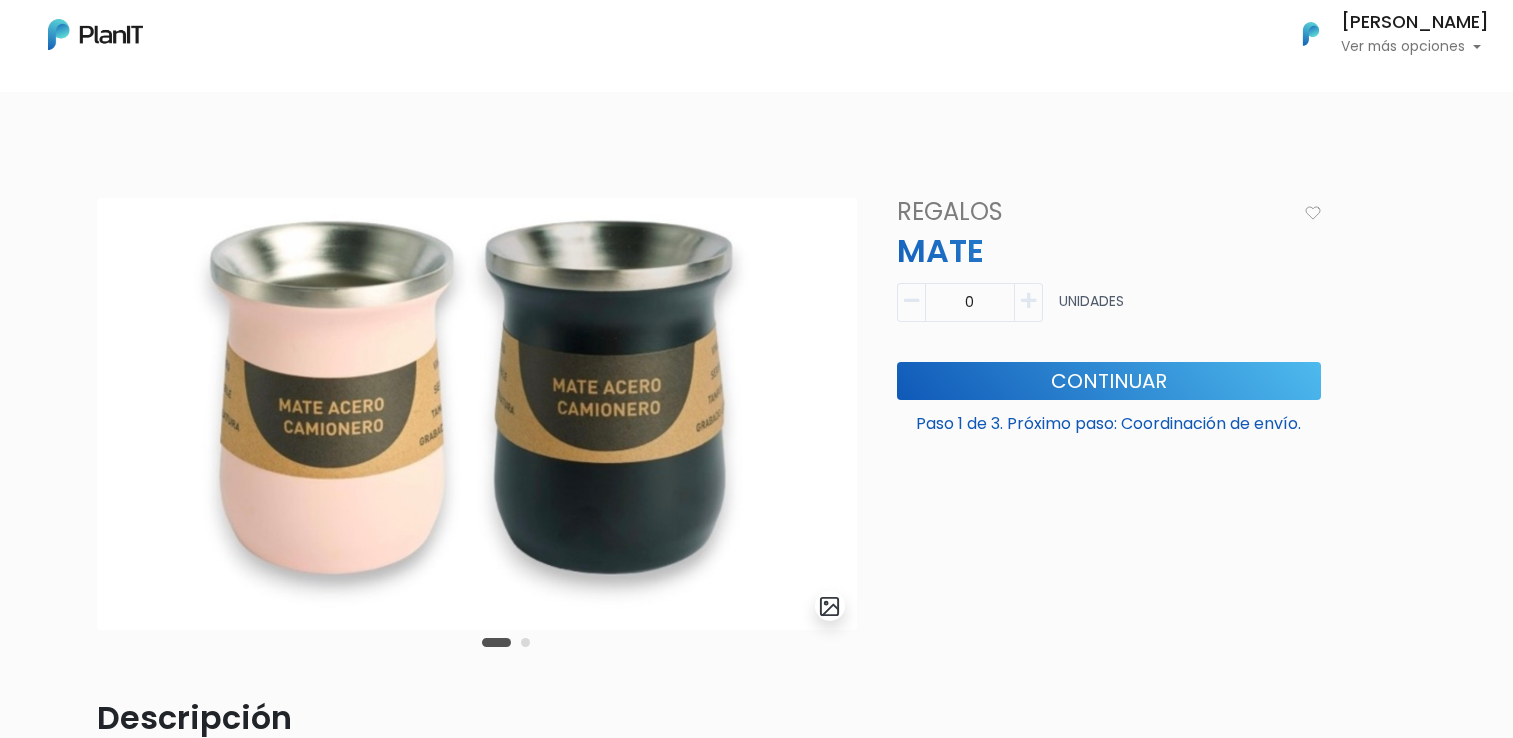 scroll, scrollTop: 0, scrollLeft: 0, axis: both 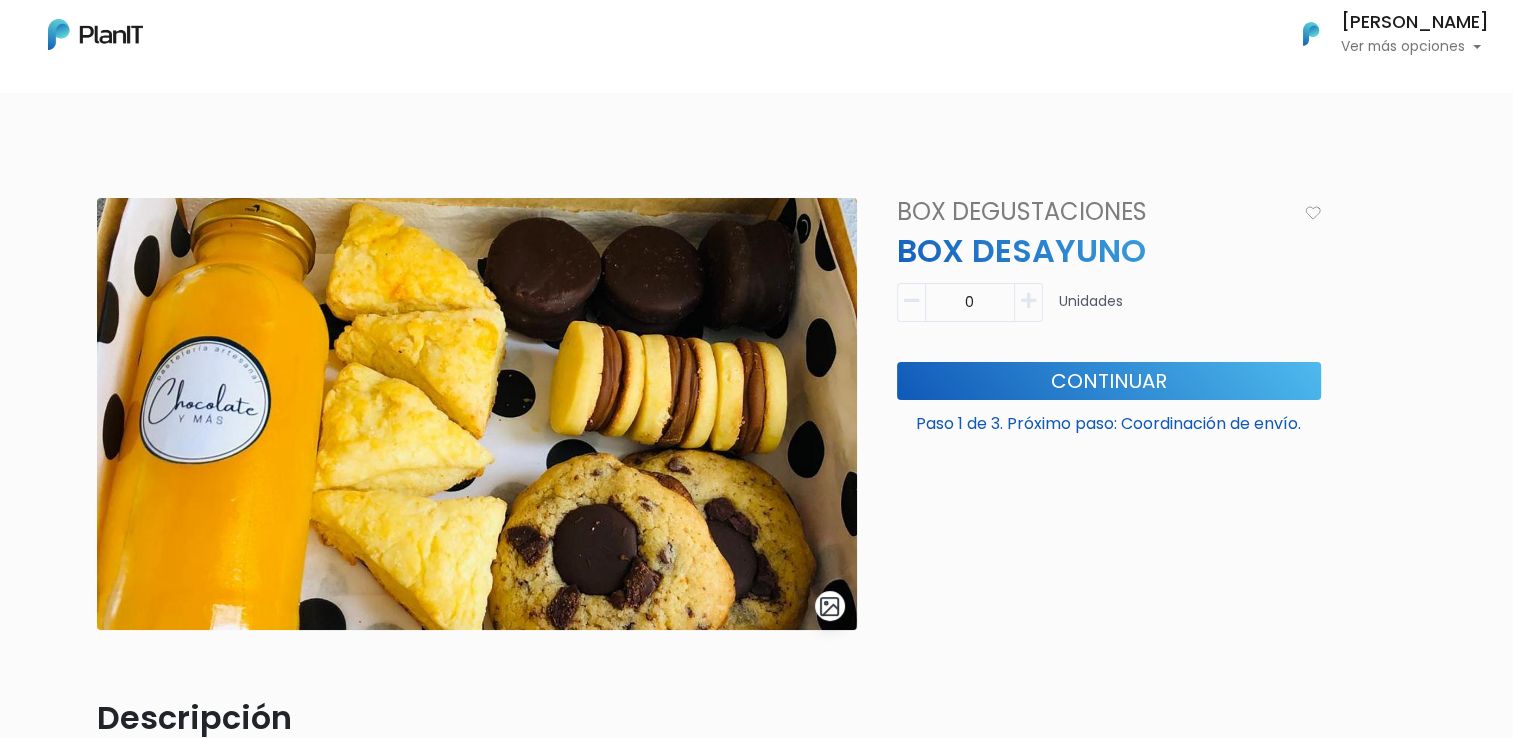 click at bounding box center (1028, 301) 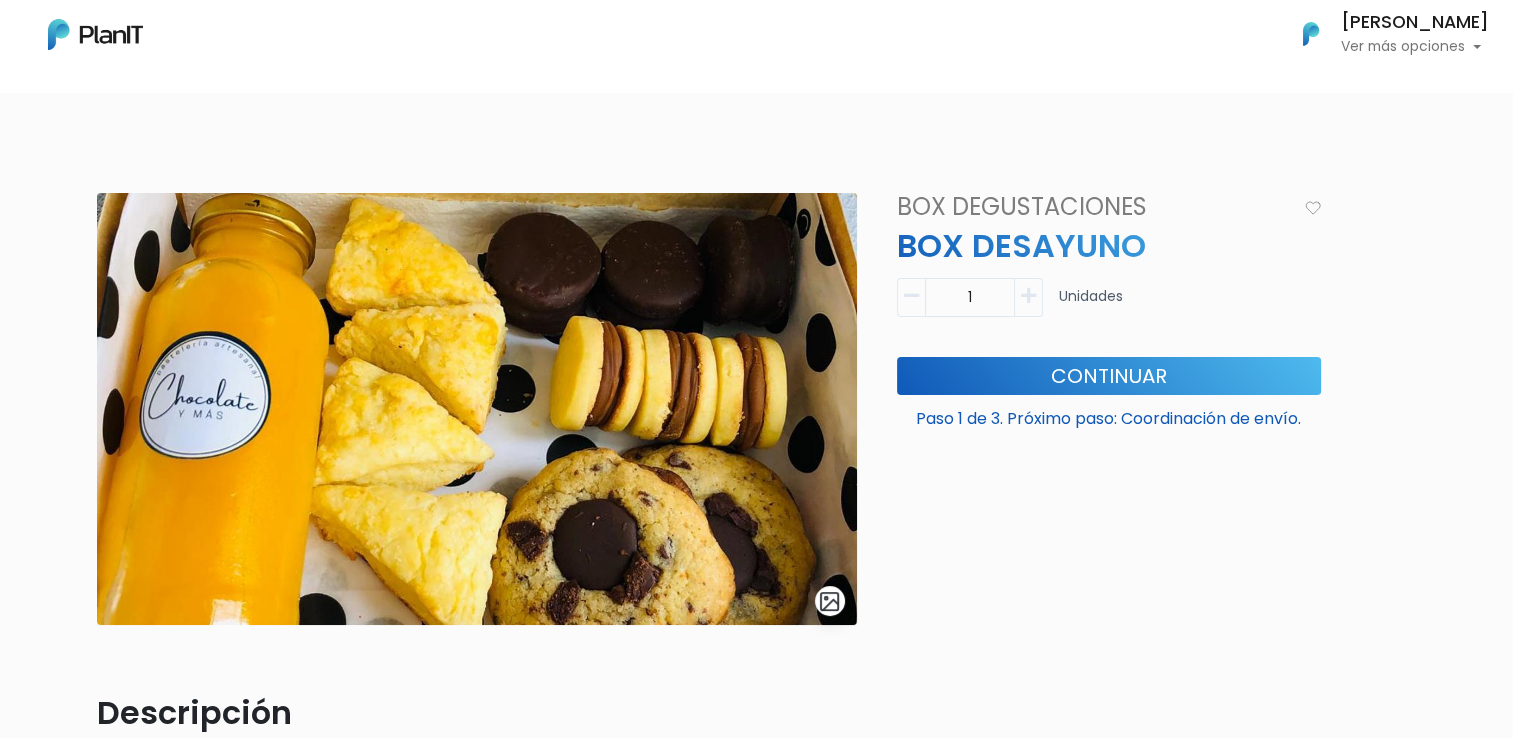 scroll, scrollTop: 0, scrollLeft: 0, axis: both 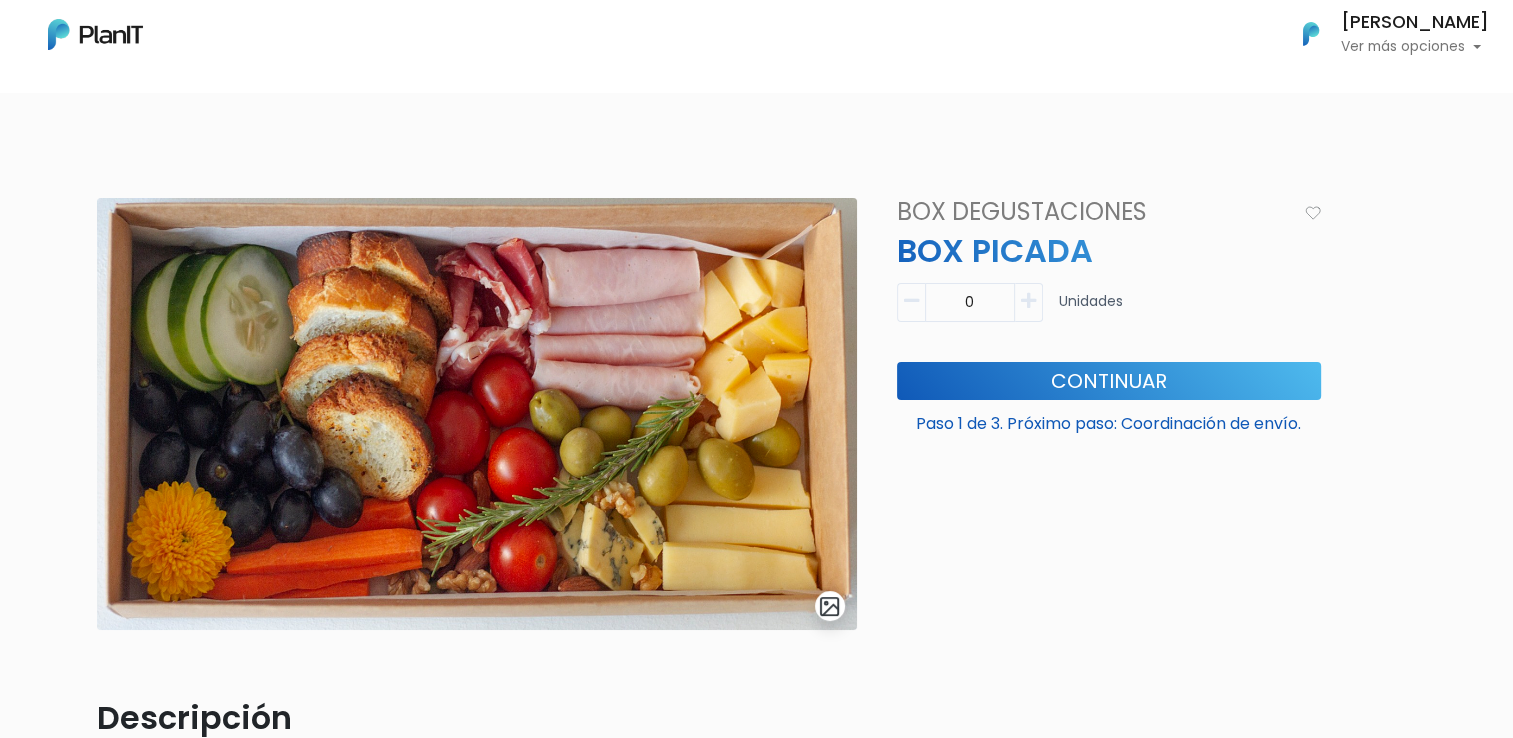 click at bounding box center [1028, 301] 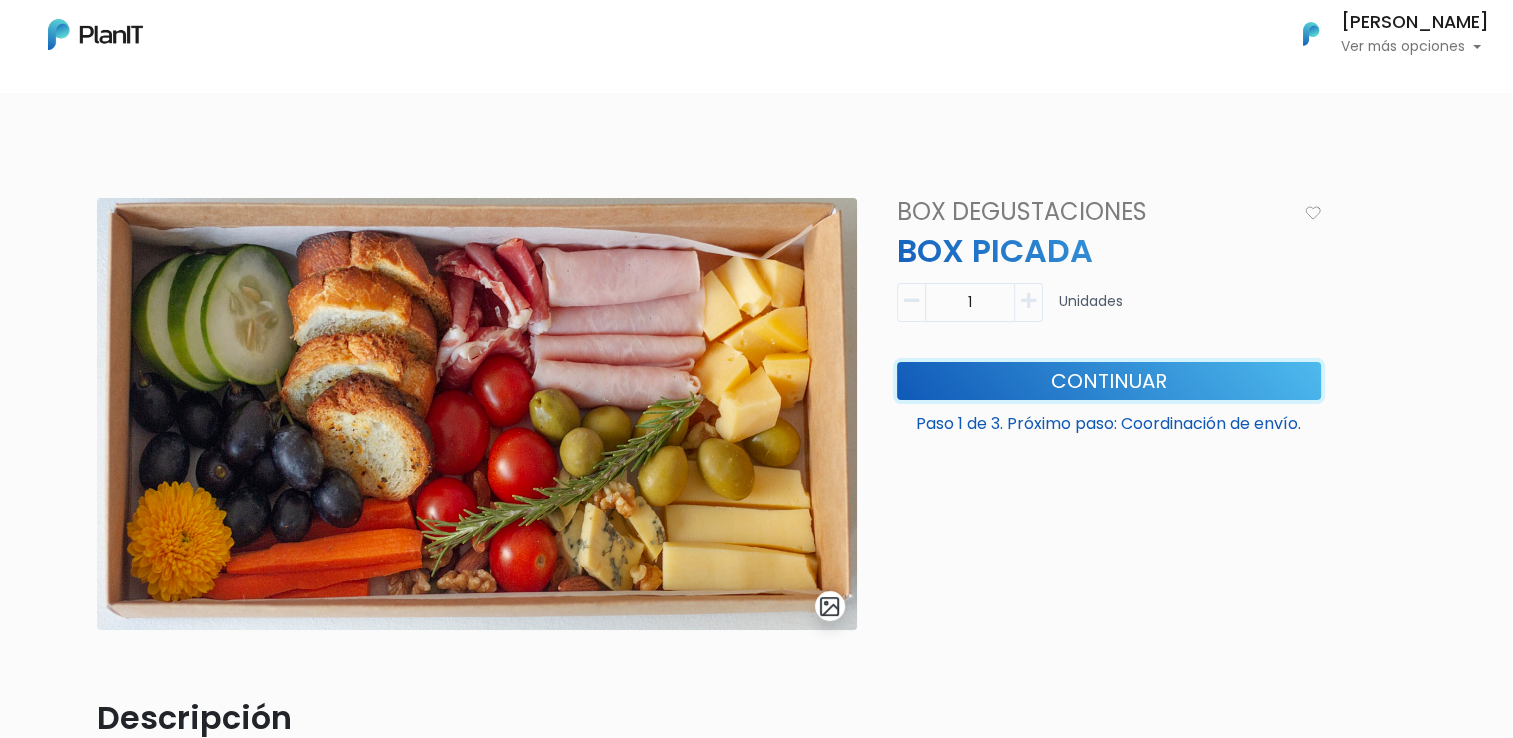click on "Continuar" at bounding box center [1109, 381] 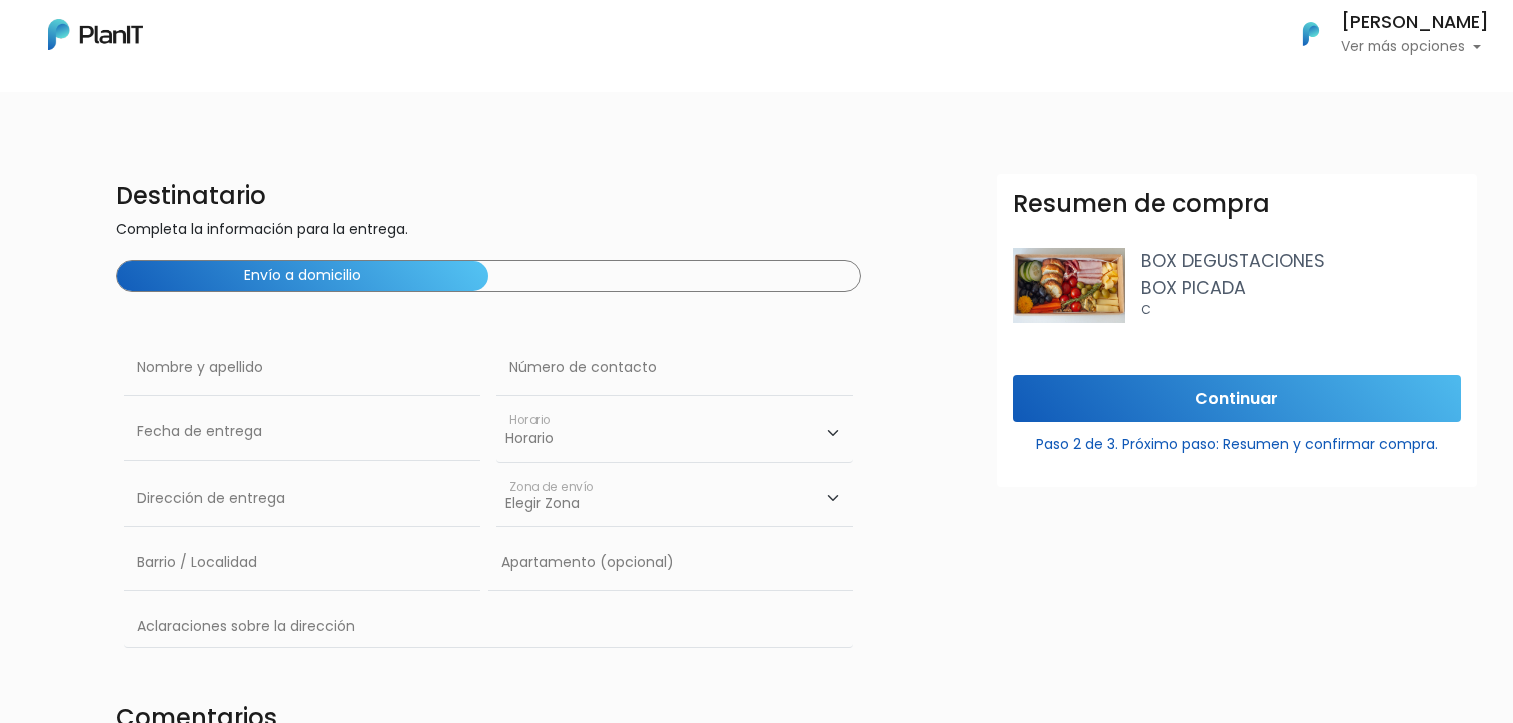 scroll, scrollTop: 0, scrollLeft: 0, axis: both 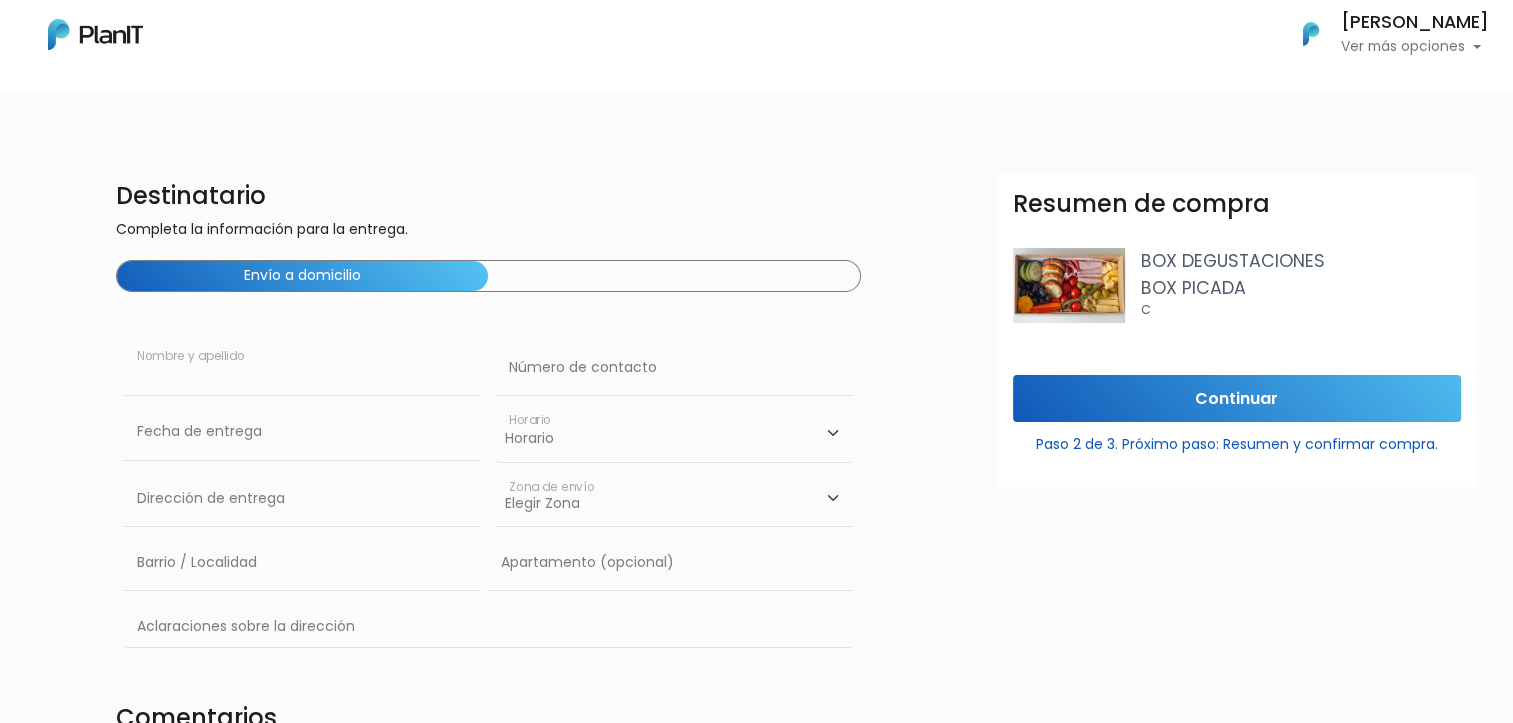 click at bounding box center [302, 368] 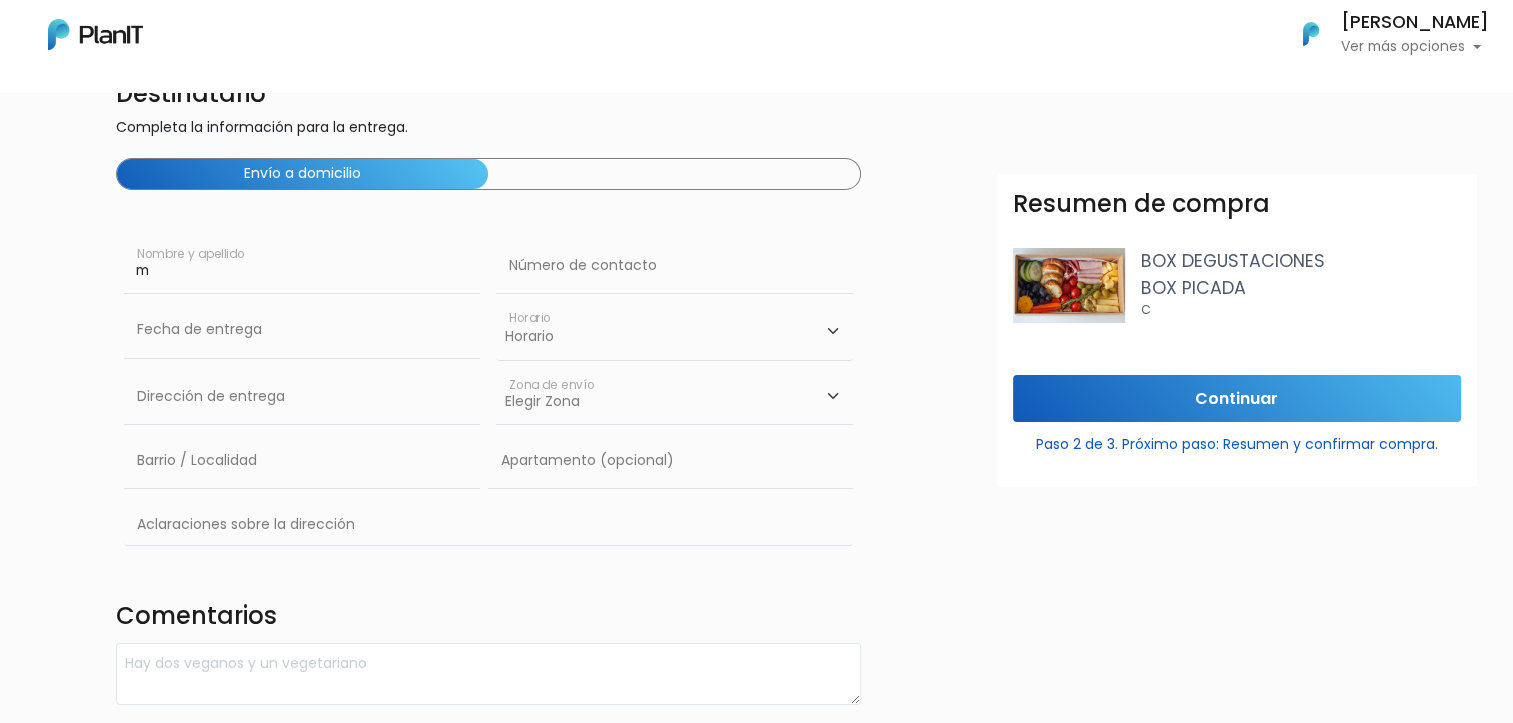 scroll, scrollTop: 0, scrollLeft: 0, axis: both 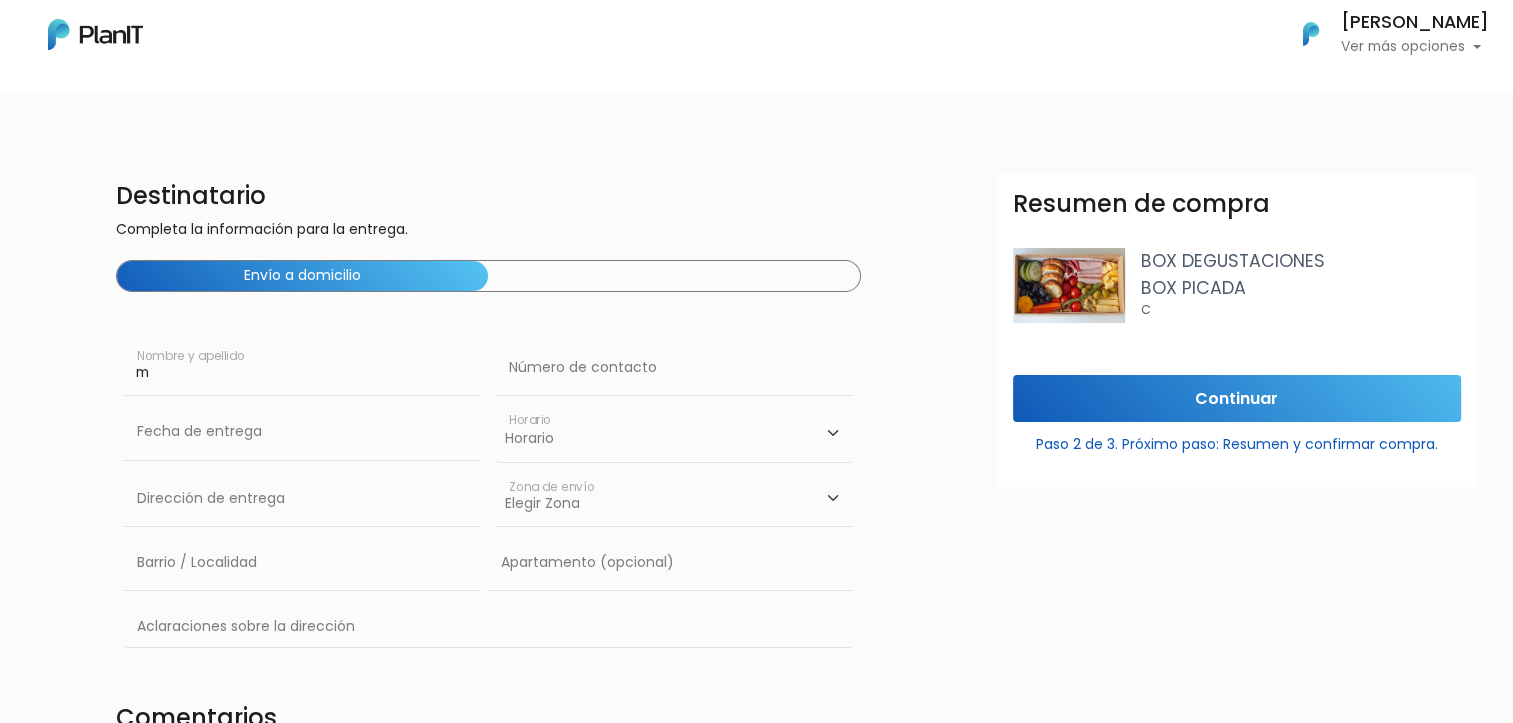 type on "m" 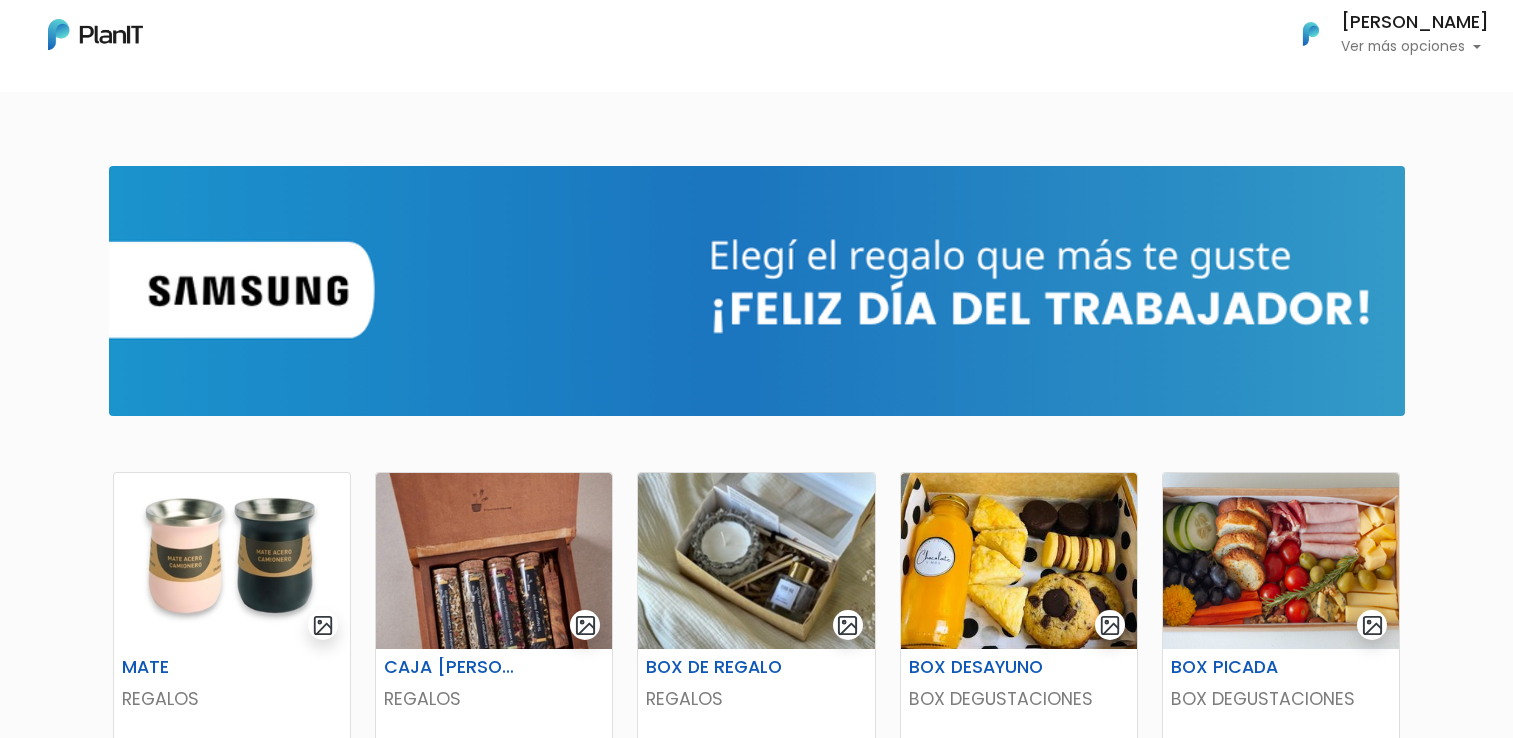 scroll, scrollTop: 0, scrollLeft: 0, axis: both 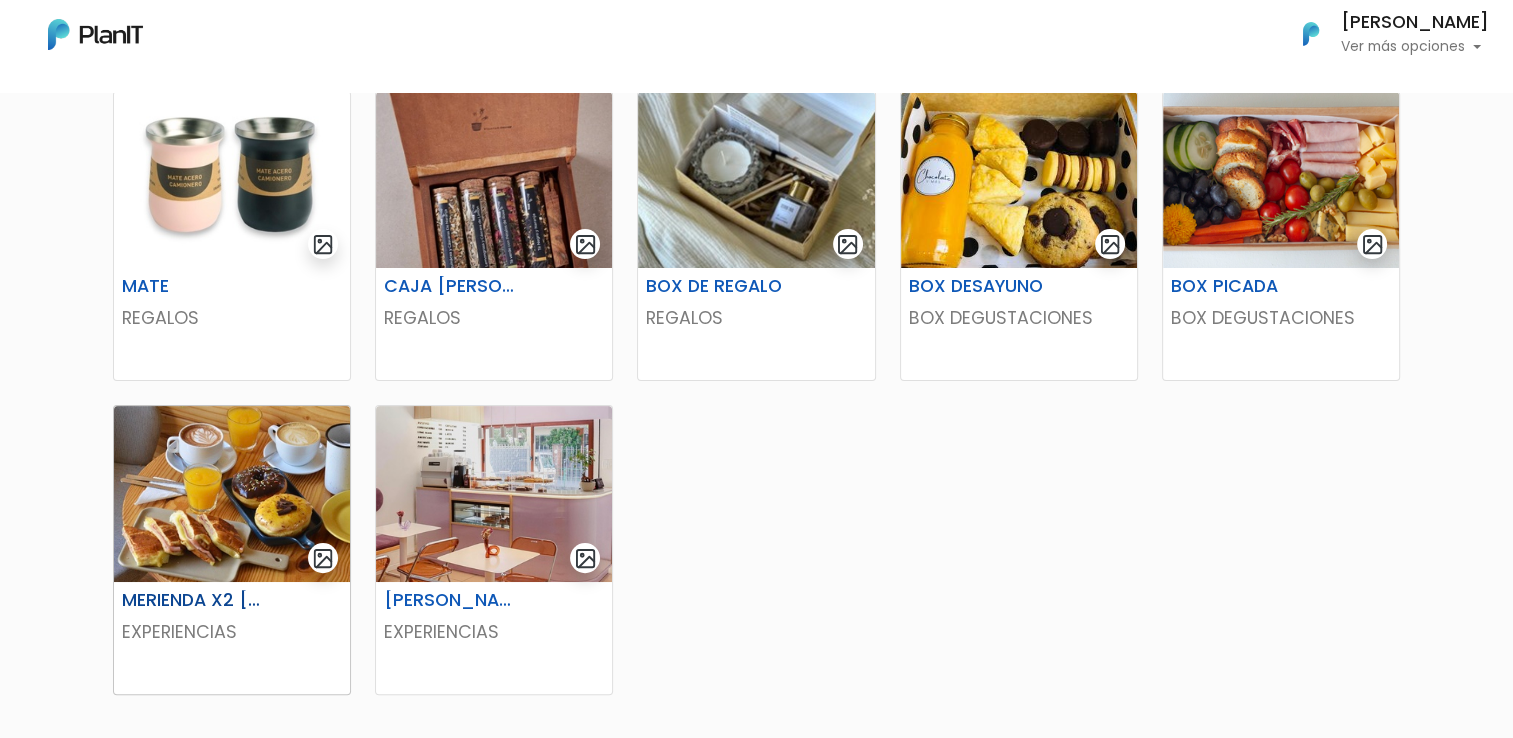 click at bounding box center [232, 494] 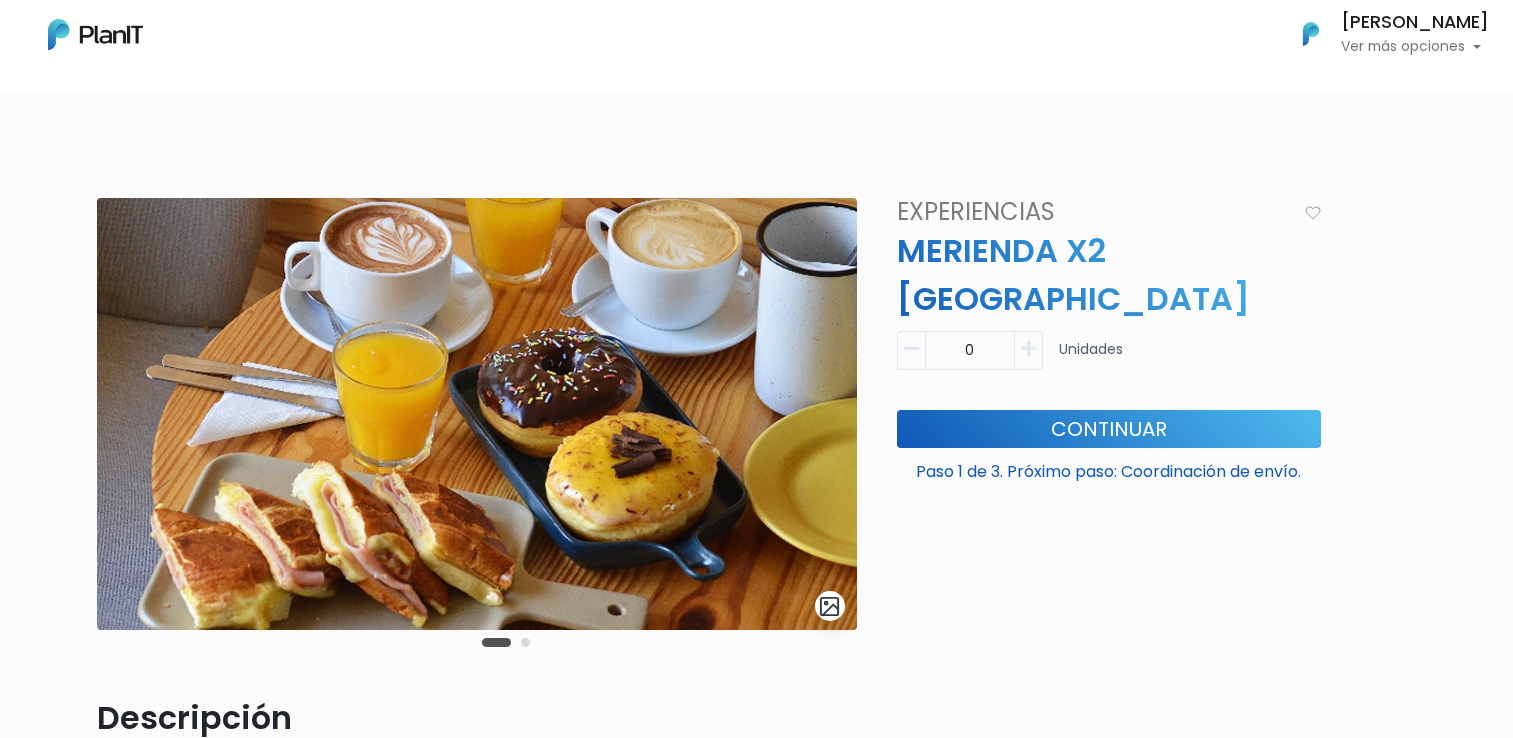 scroll, scrollTop: 0, scrollLeft: 0, axis: both 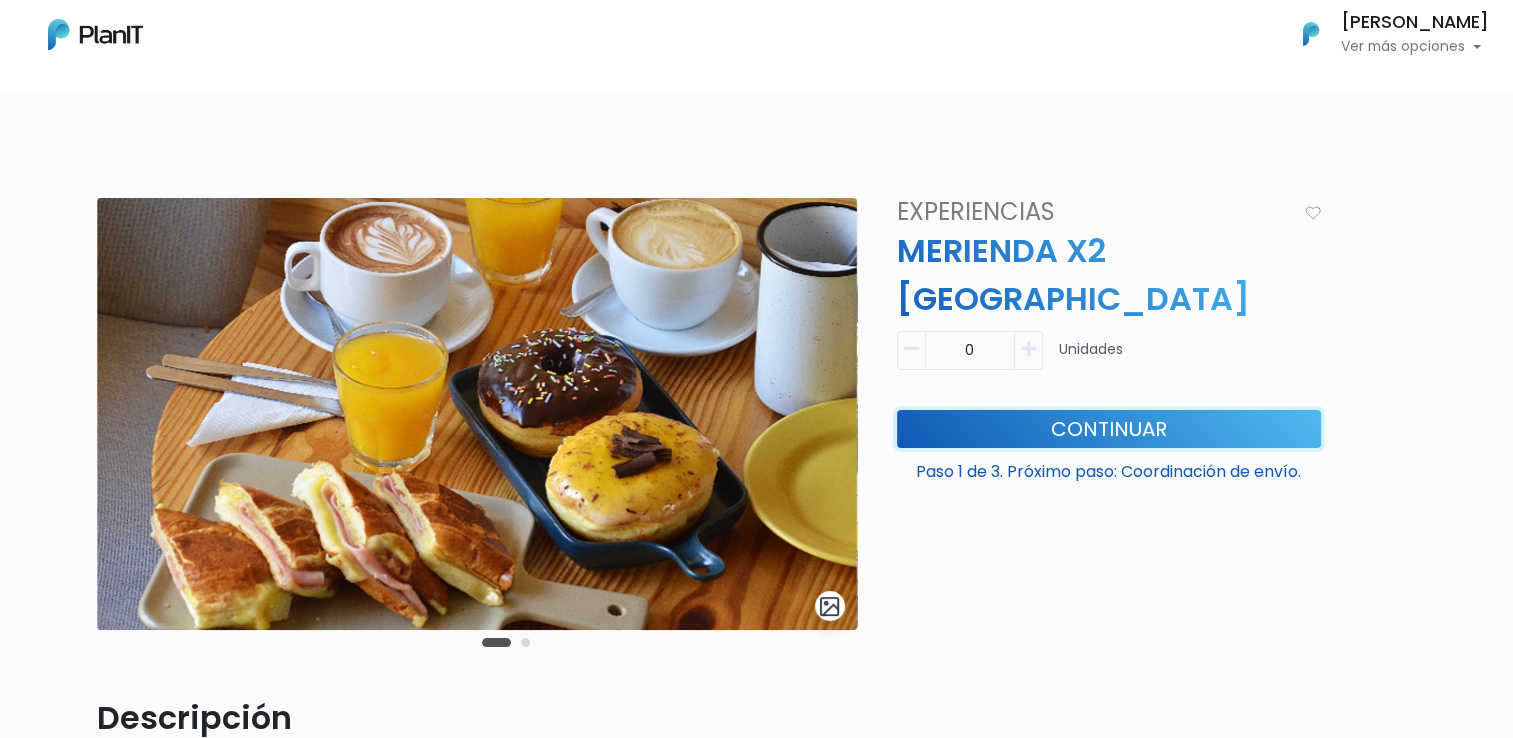 click on "Continuar" at bounding box center [1109, 429] 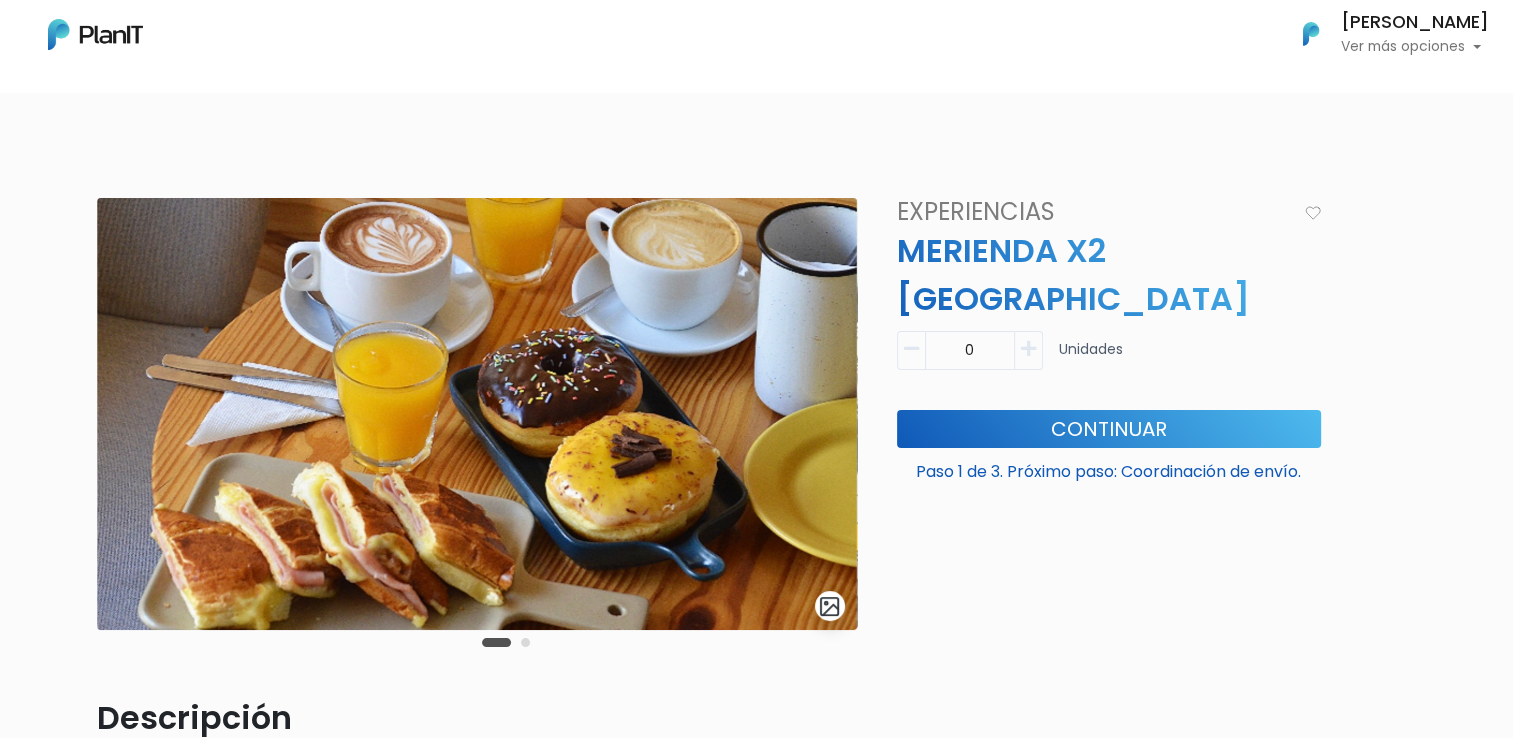 click at bounding box center (1029, 350) 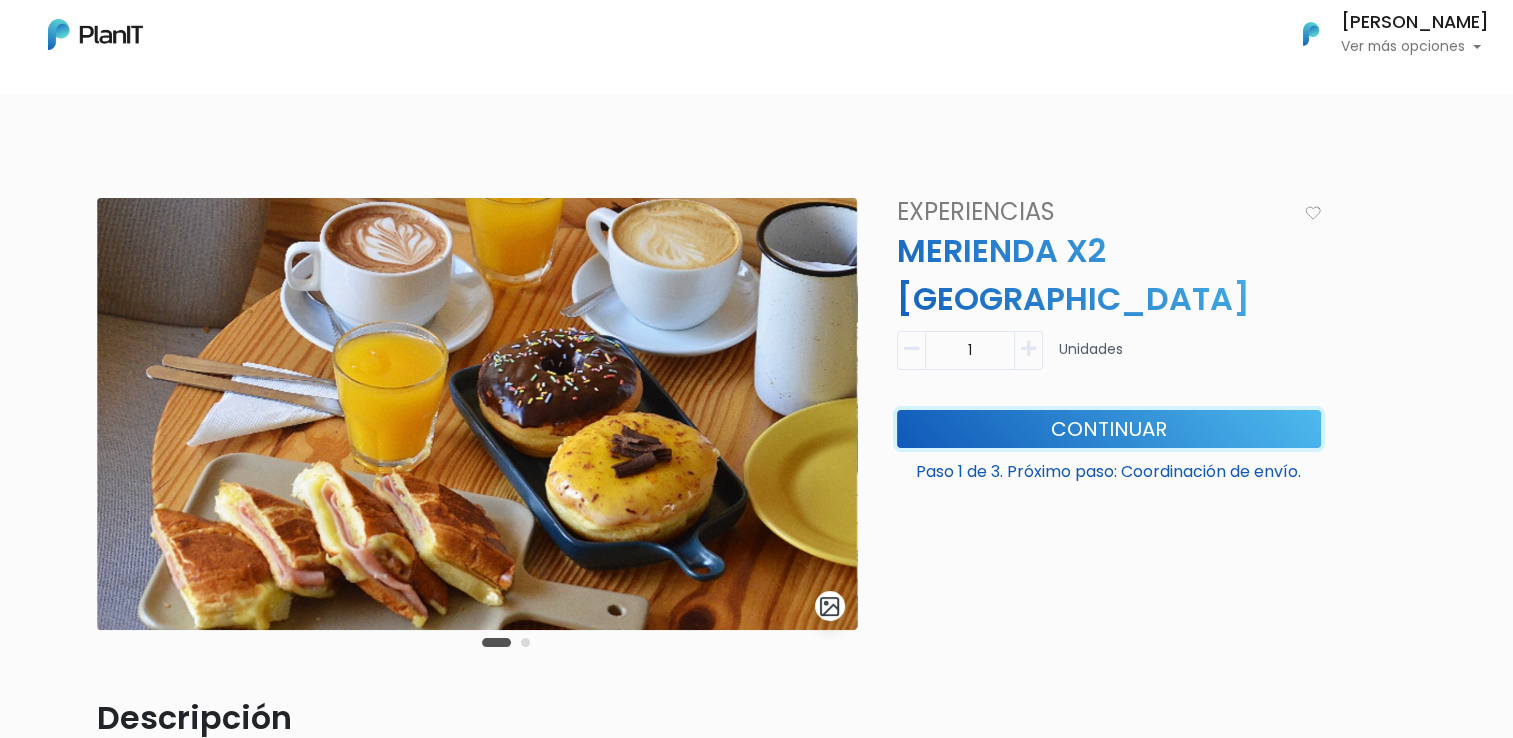 click on "Continuar" at bounding box center (1109, 429) 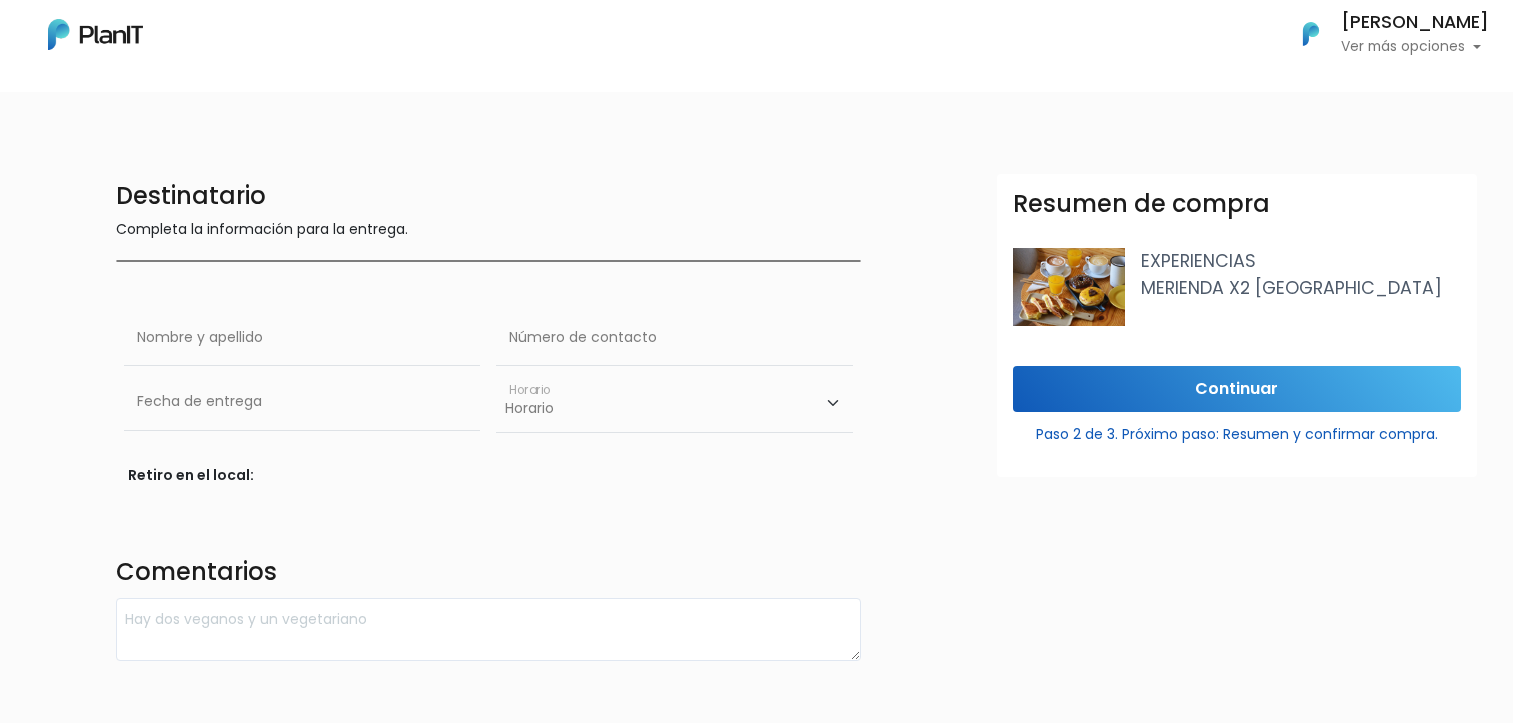 scroll, scrollTop: 0, scrollLeft: 0, axis: both 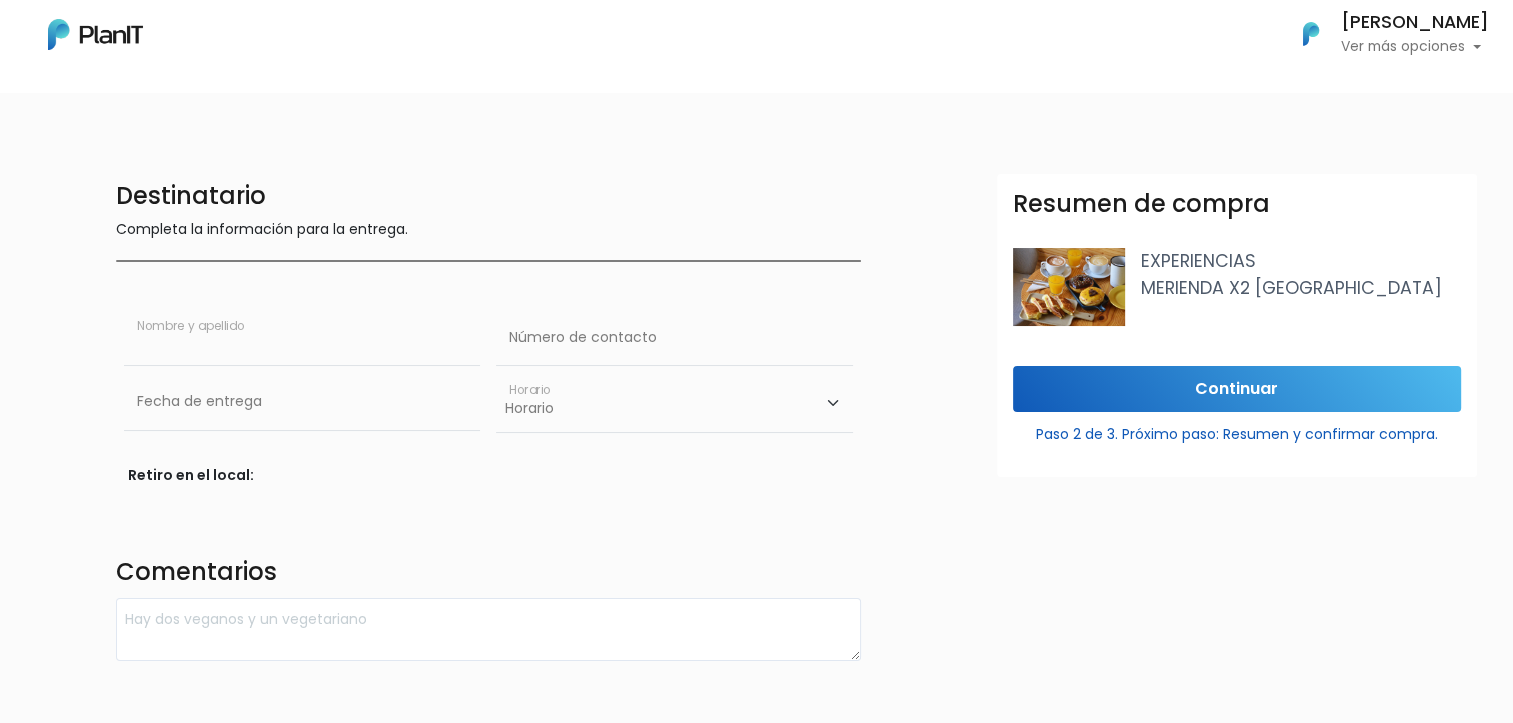 click at bounding box center [302, 338] 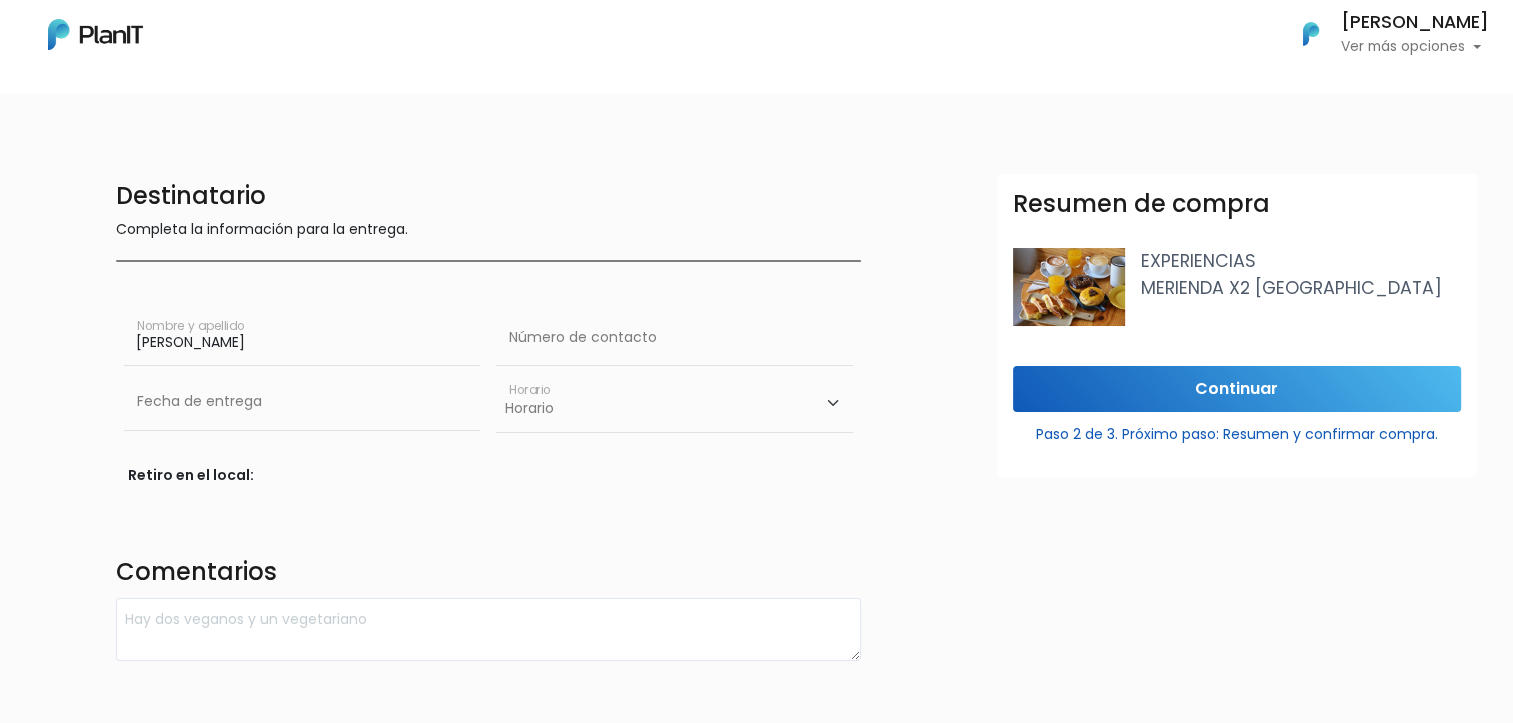 type on "[PERSON_NAME]" 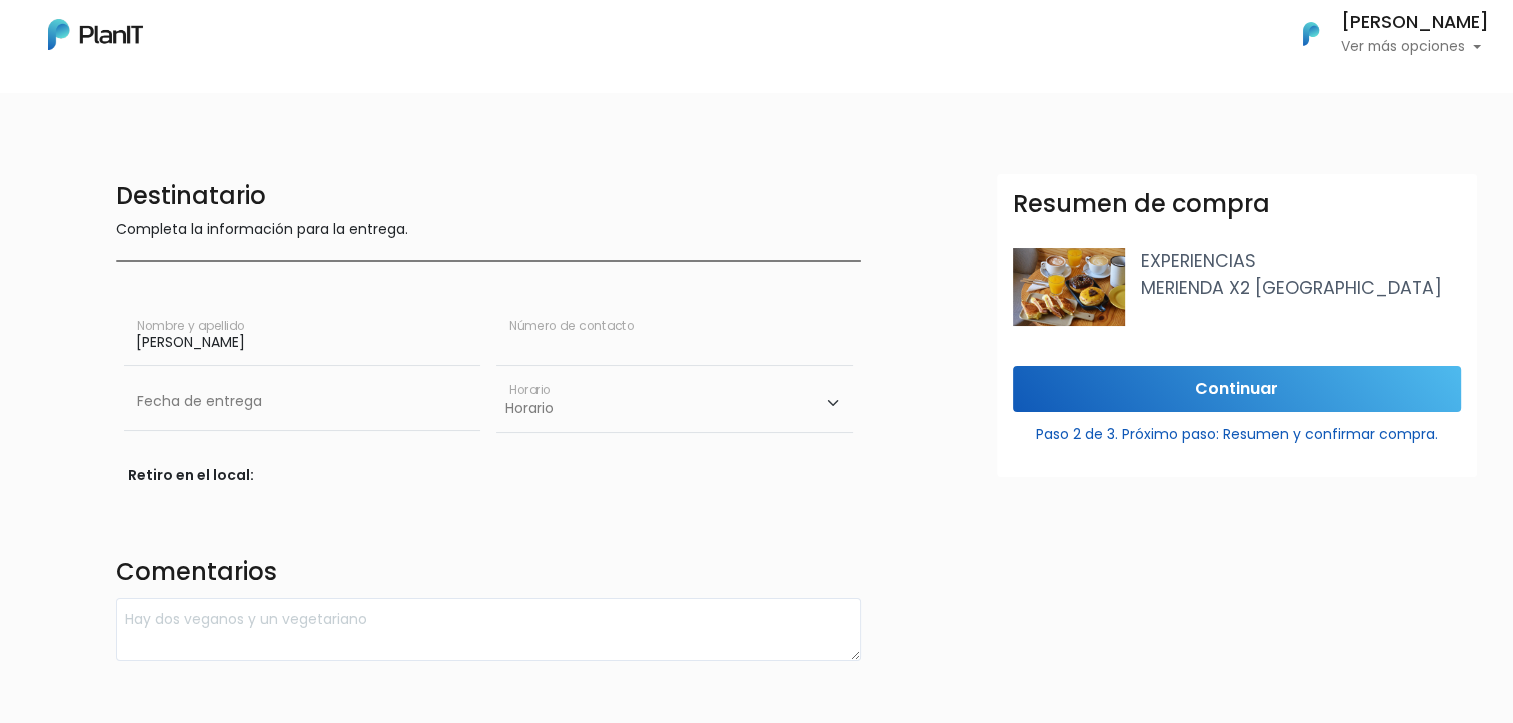 click at bounding box center [674, 338] 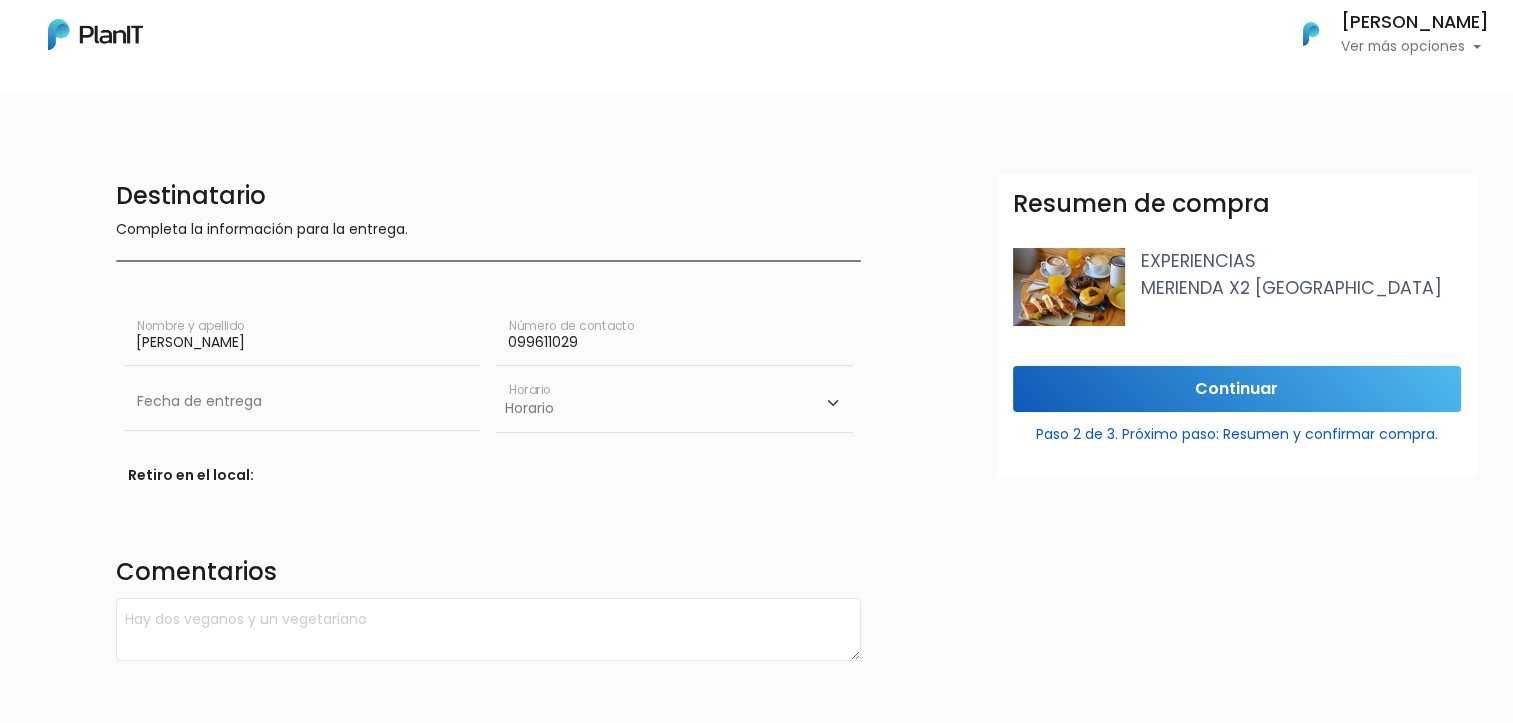 type on "099611029" 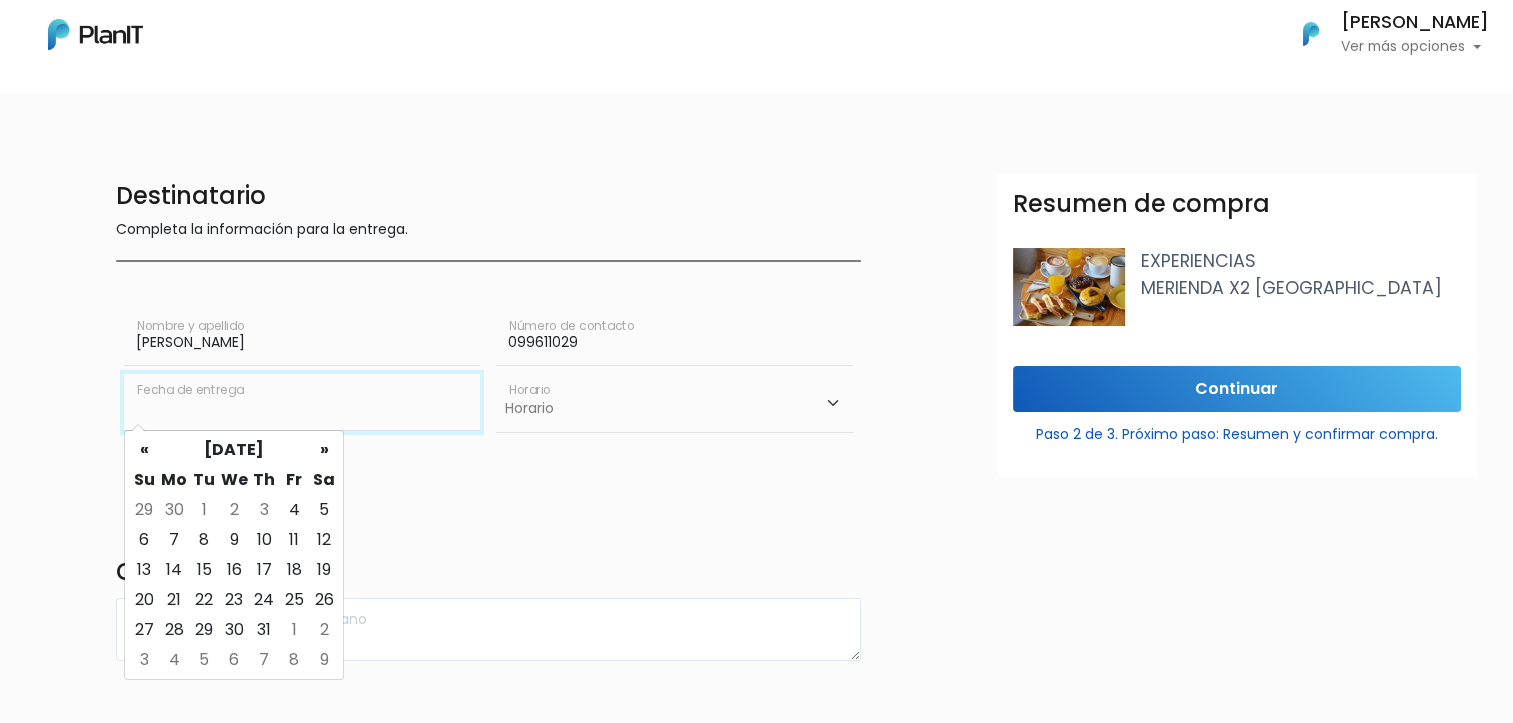click at bounding box center (302, 402) 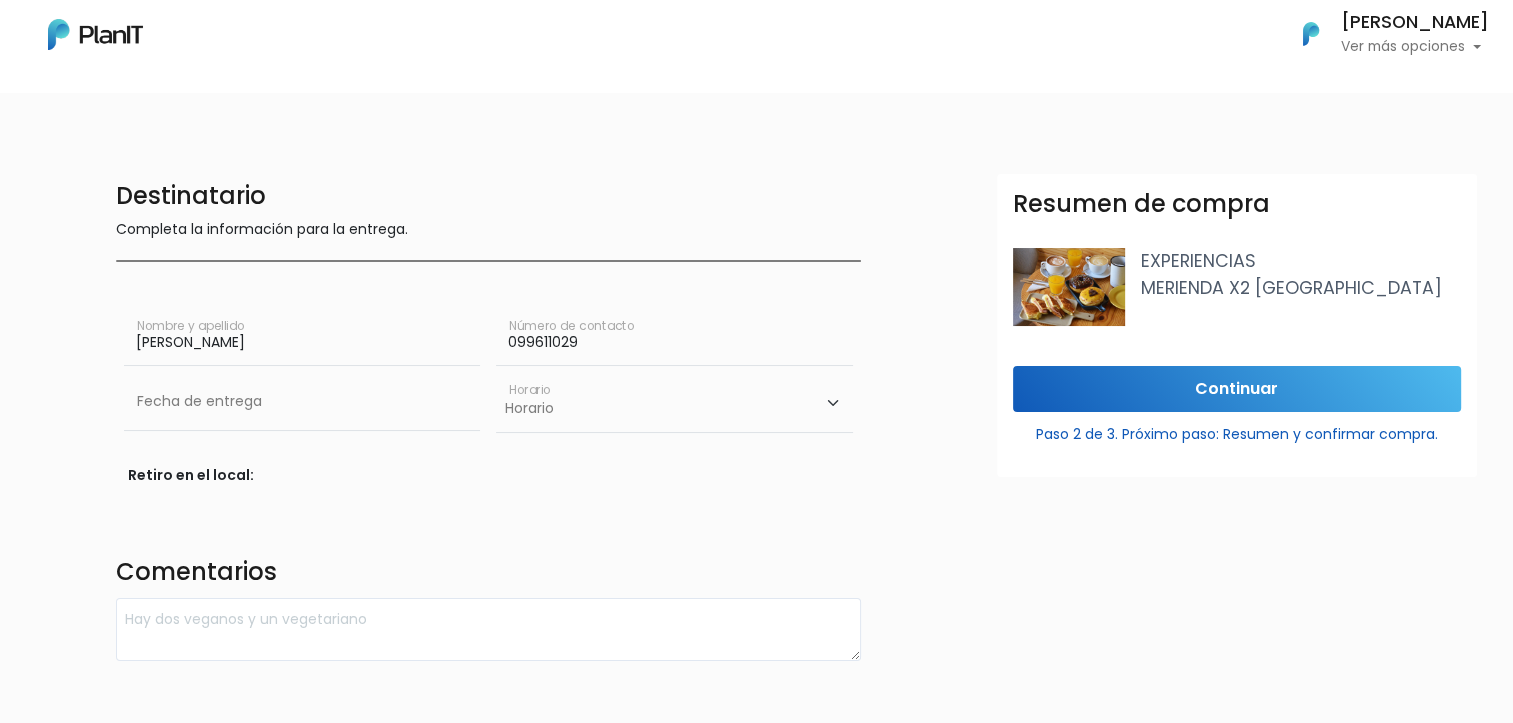 click on "Horario 10:00 - 12:00
14:00 - 16:00
16:00 - 18:00" at bounding box center (674, 403) 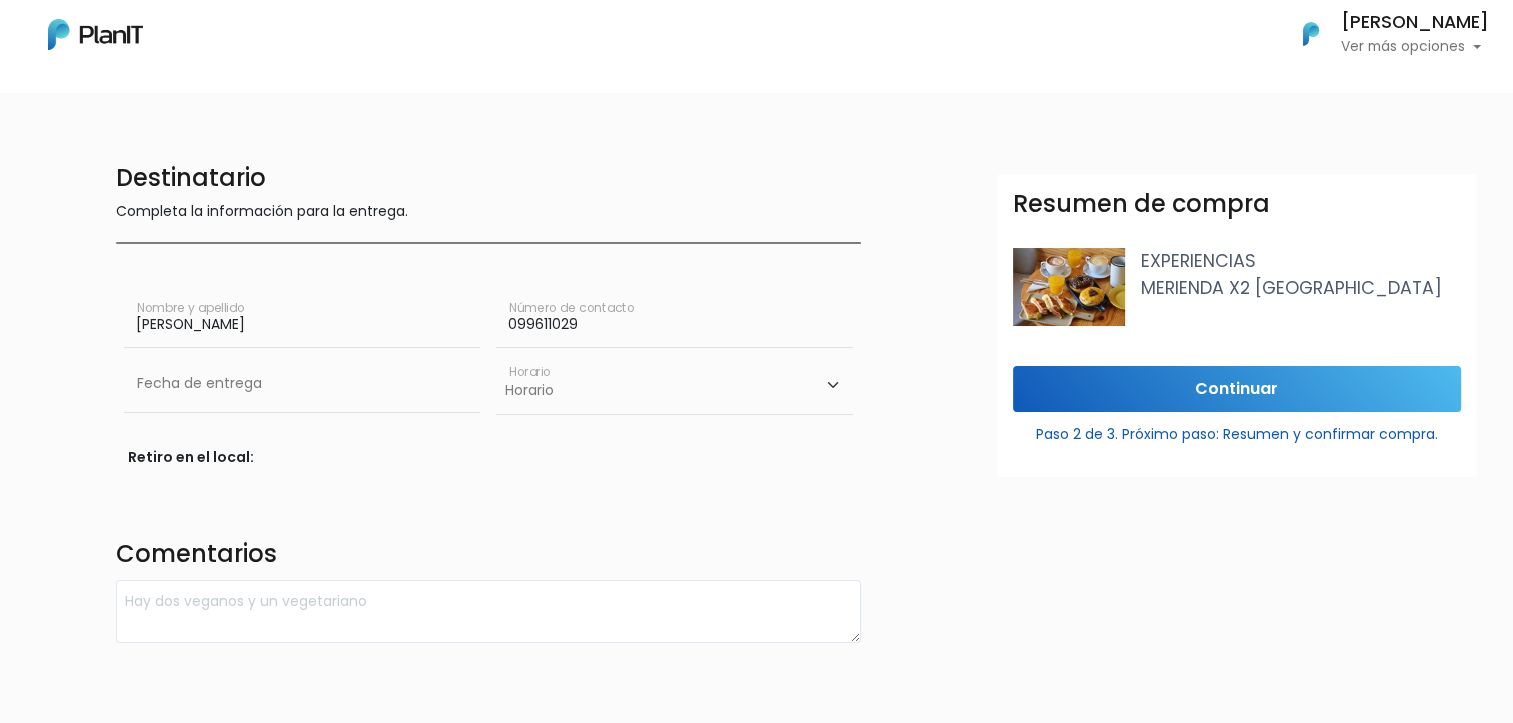 scroll, scrollTop: 0, scrollLeft: 0, axis: both 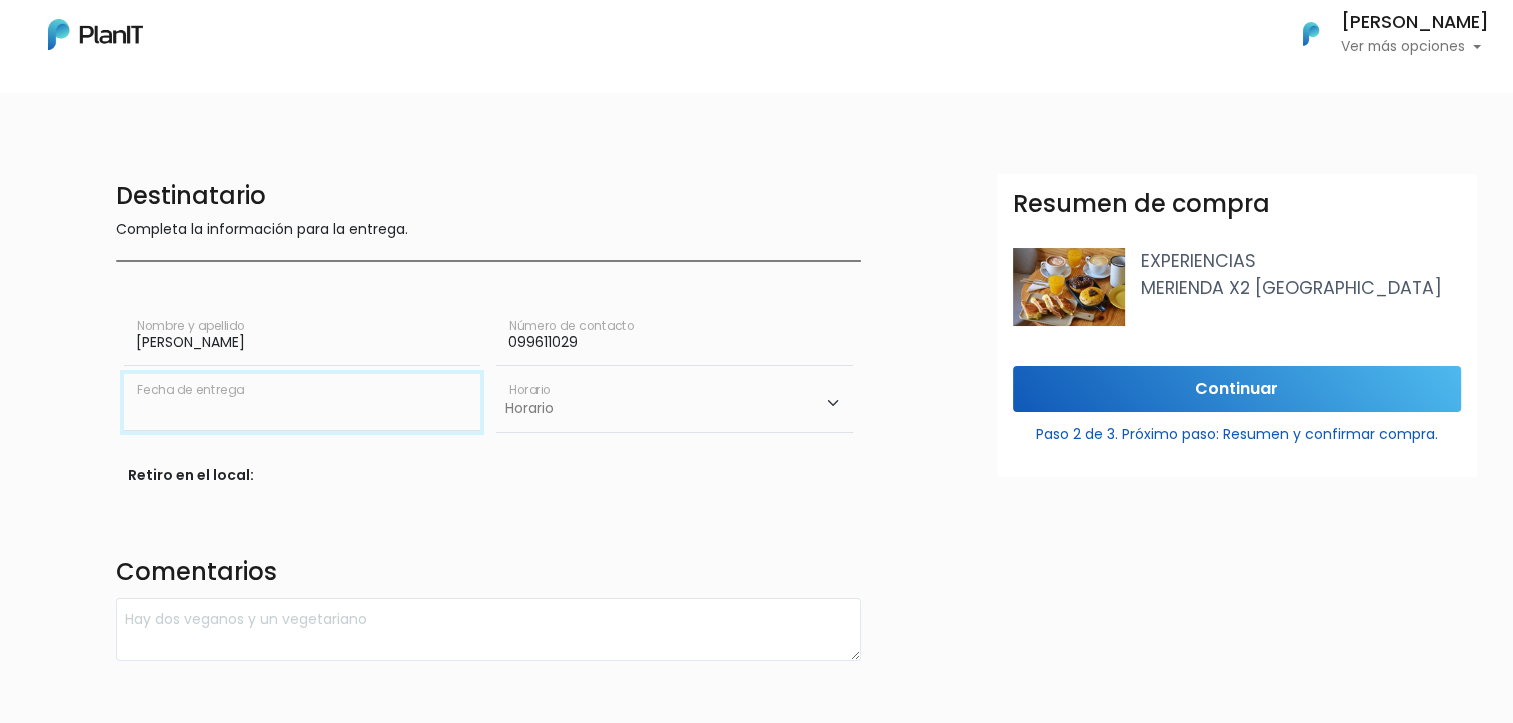 click at bounding box center (302, 402) 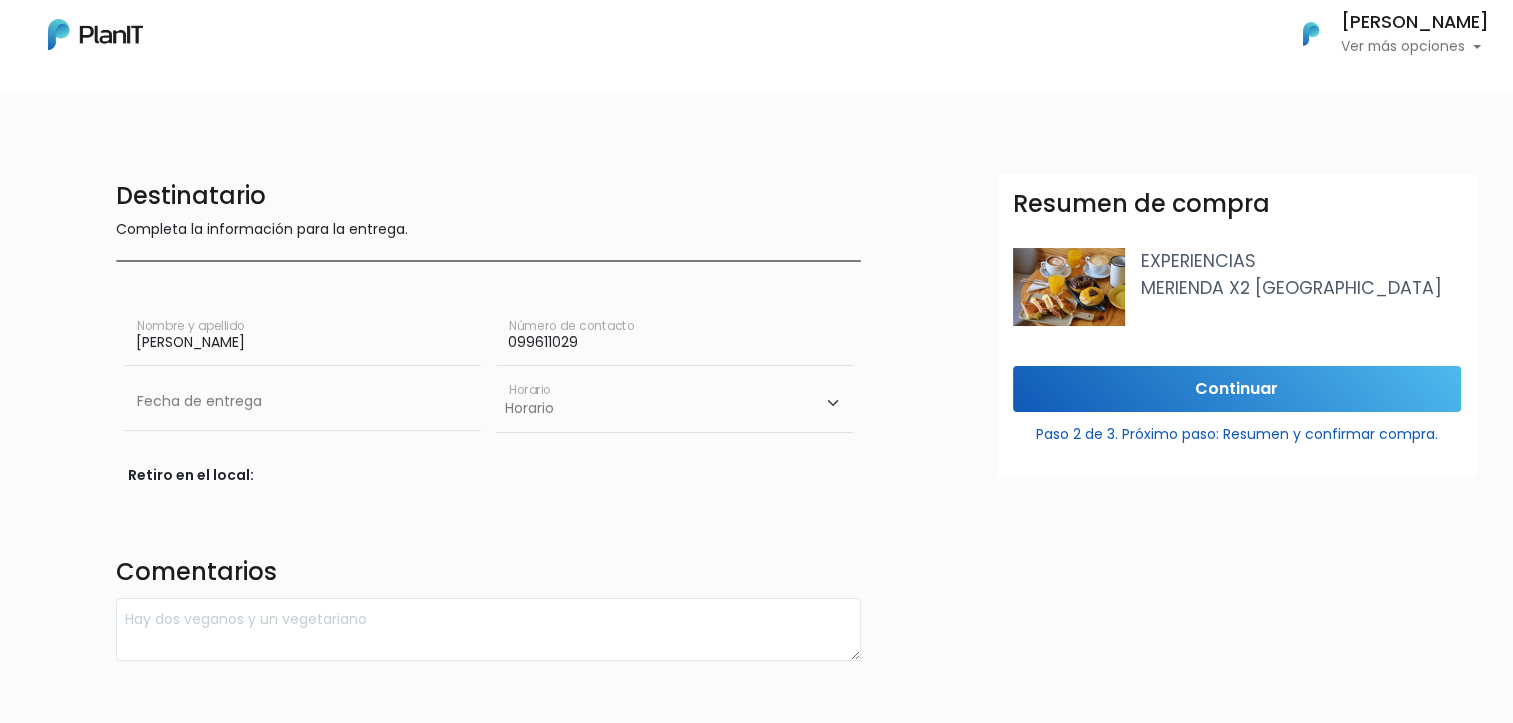 click on "Destinatario
Completa la información para la entrega.
[PERSON_NAME]
Nombre y apellido
099611029
Número de contacto
Fecha de entrega
Fecha de entrega
Horario 10:00 - 12:00
14:00 - 16:00
16:00 - 18:00
Horario
Horario" at bounding box center (488, 417) 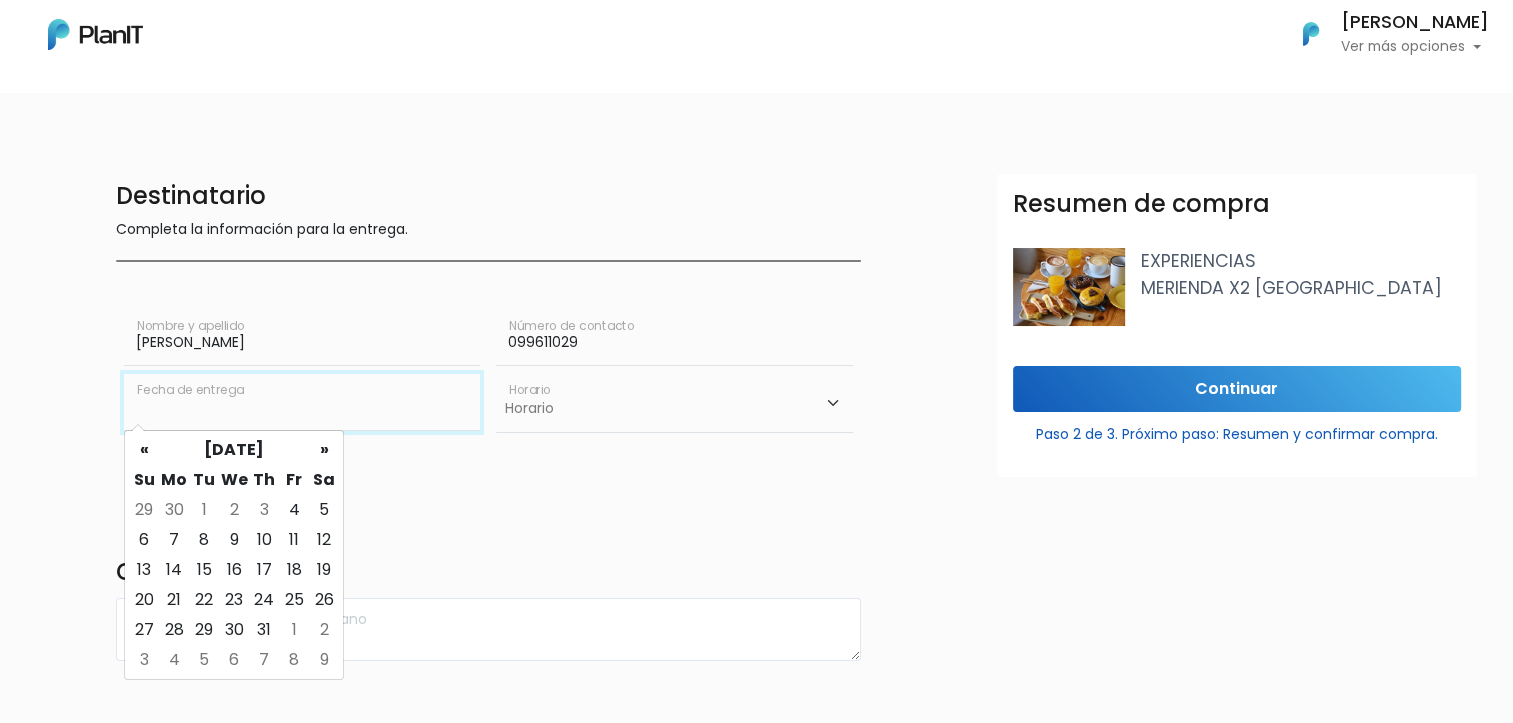 click at bounding box center [302, 402] 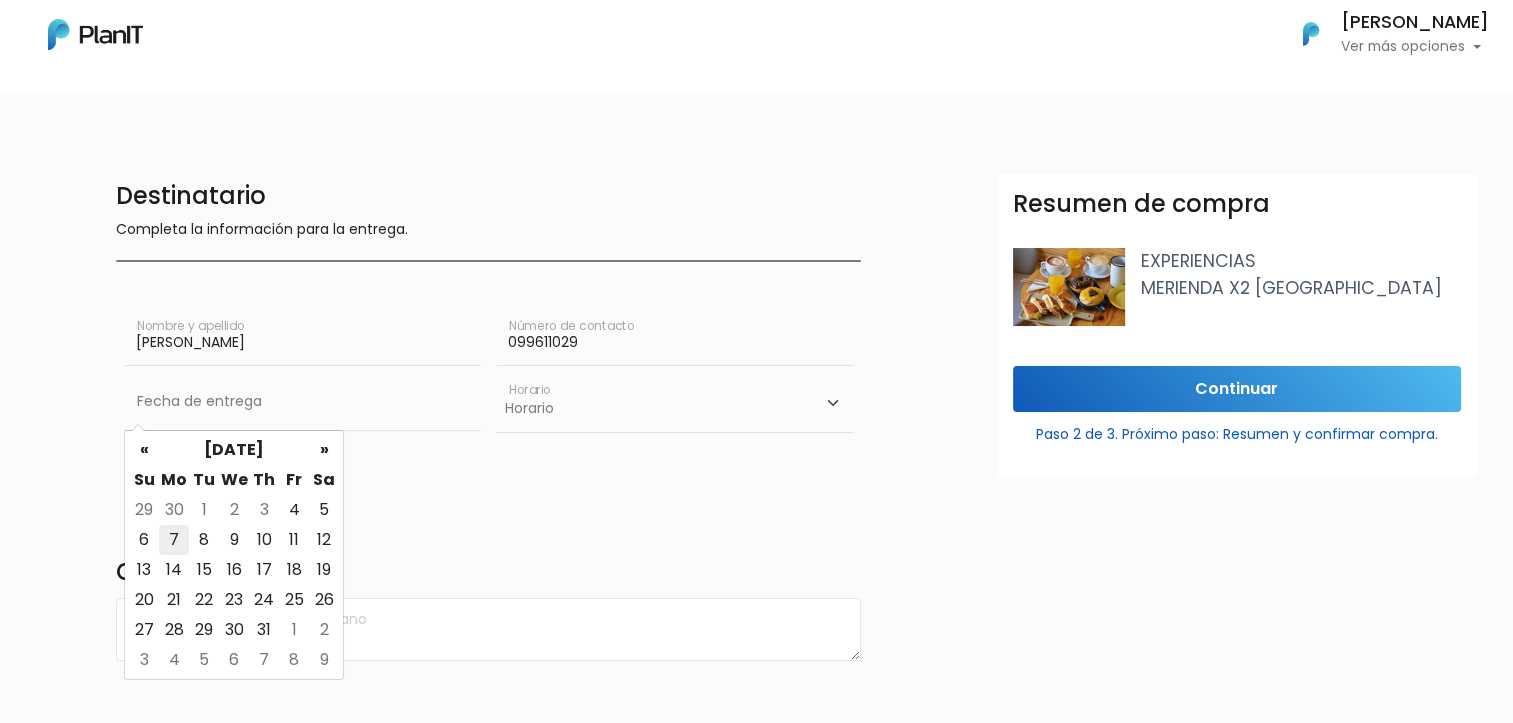 click on "7" at bounding box center [174, 540] 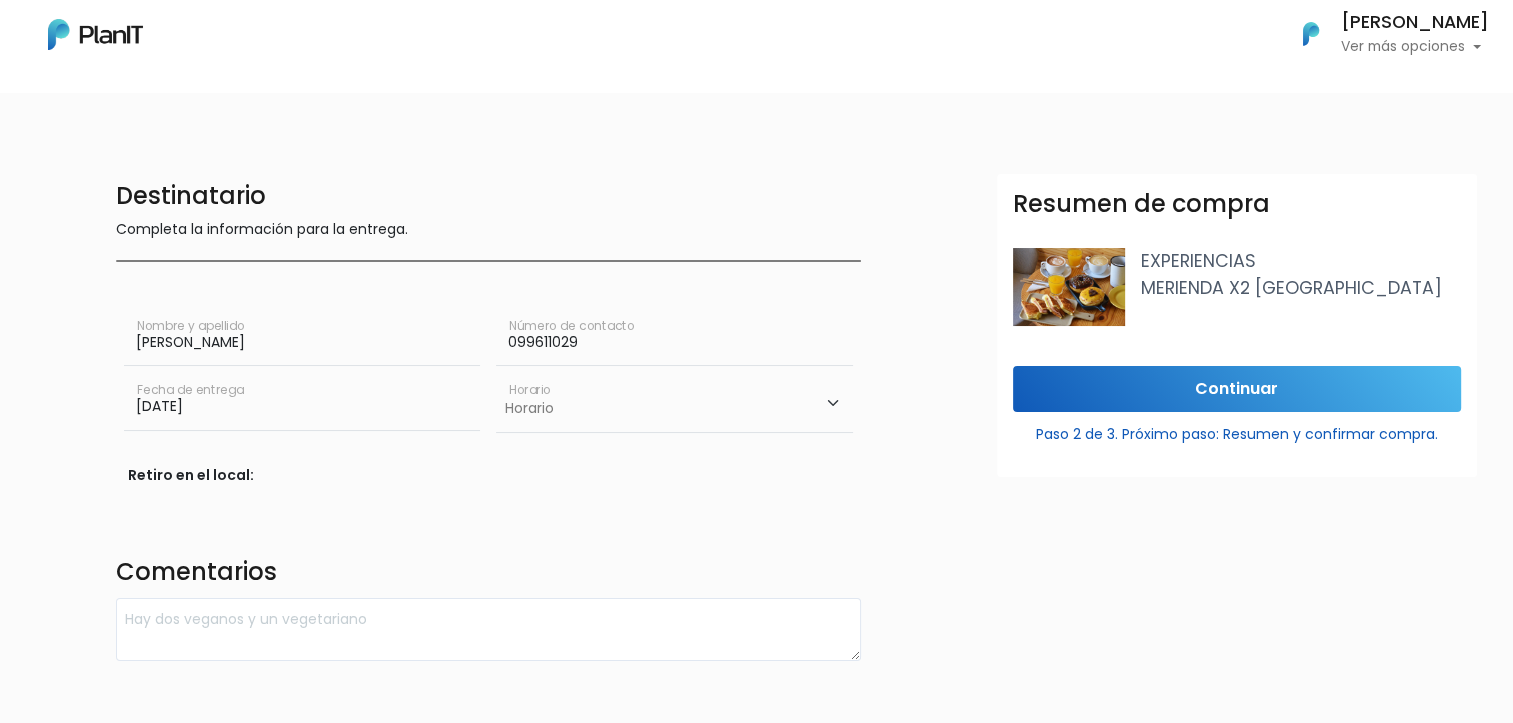 click on "Horario 10:00 - 12:00
14:00 - 16:00
16:00 - 18:00" at bounding box center [674, 403] 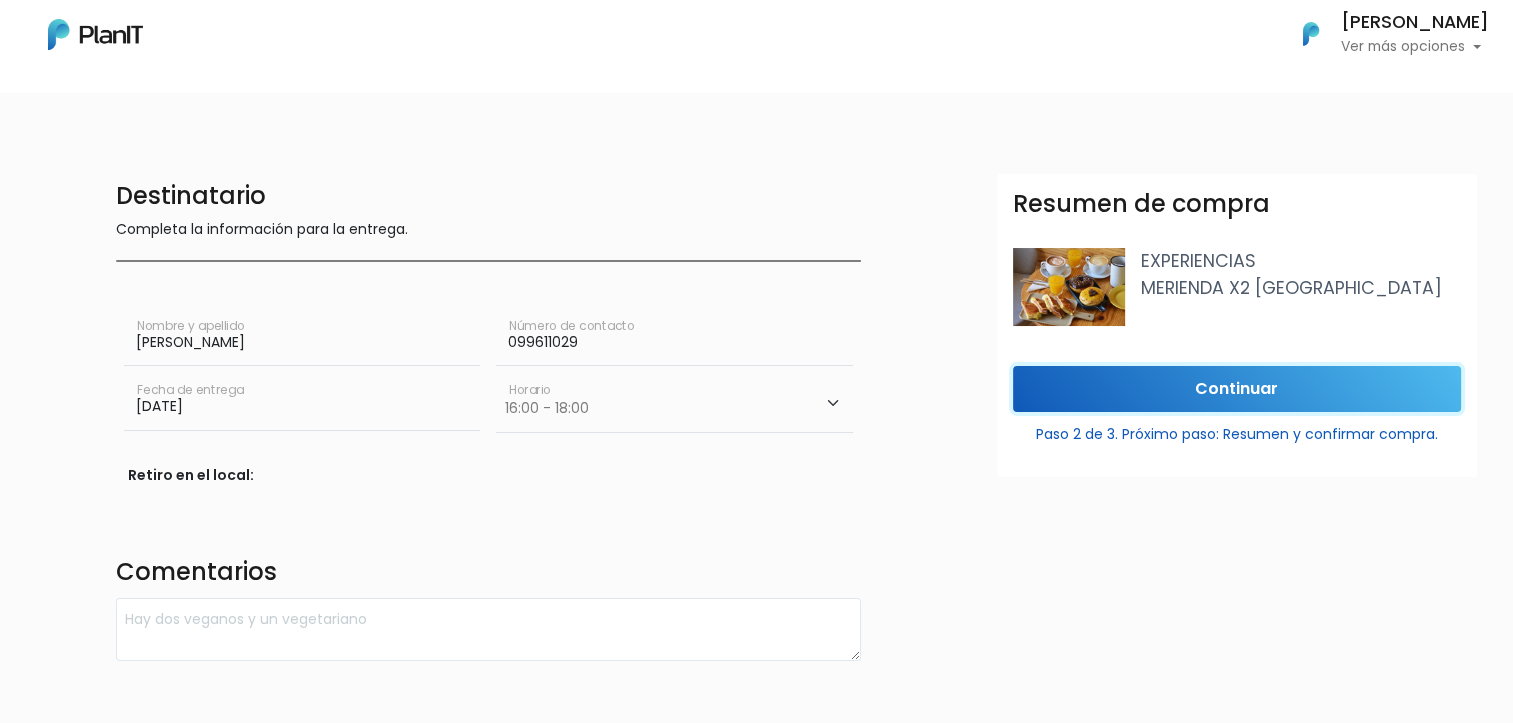 click on "Continuar" at bounding box center [1237, 389] 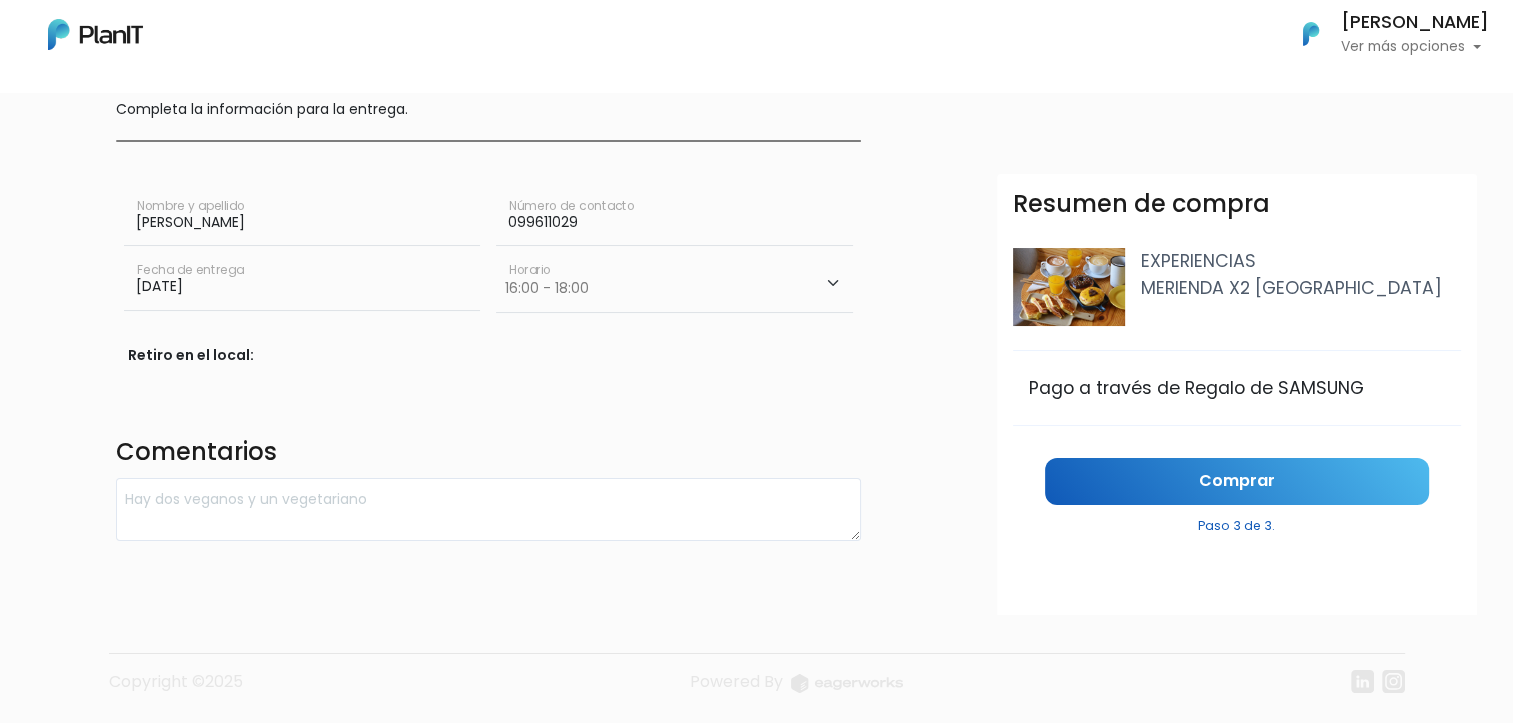 scroll, scrollTop: 0, scrollLeft: 0, axis: both 